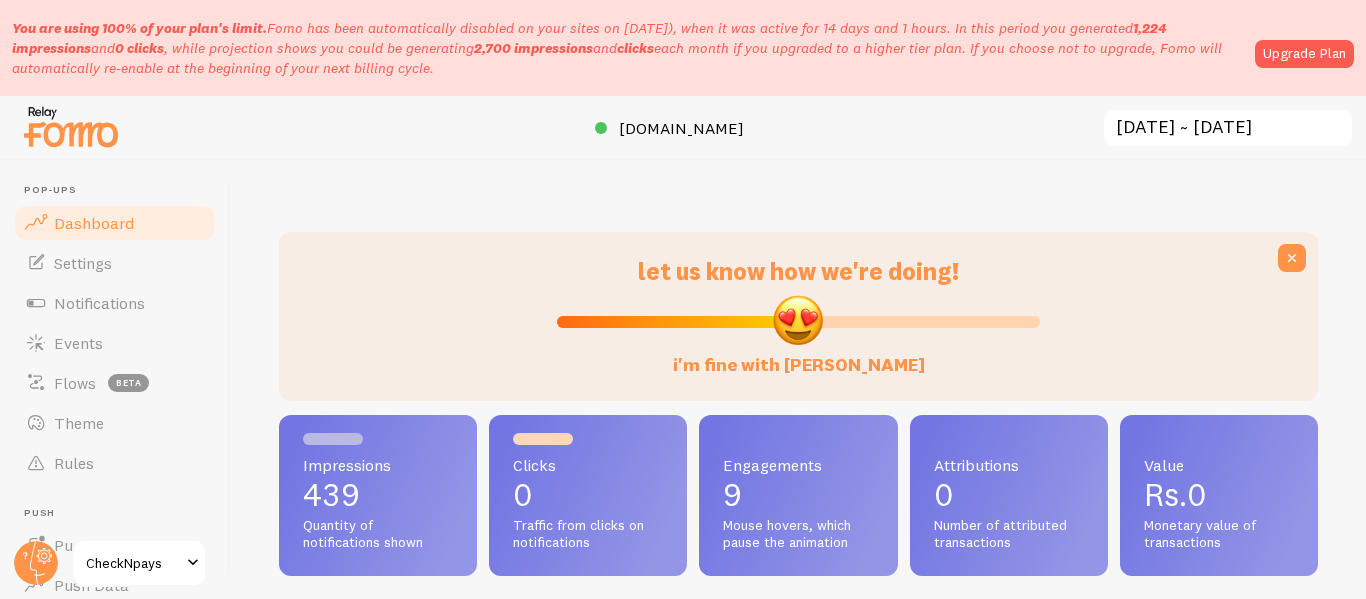 scroll, scrollTop: 0, scrollLeft: 0, axis: both 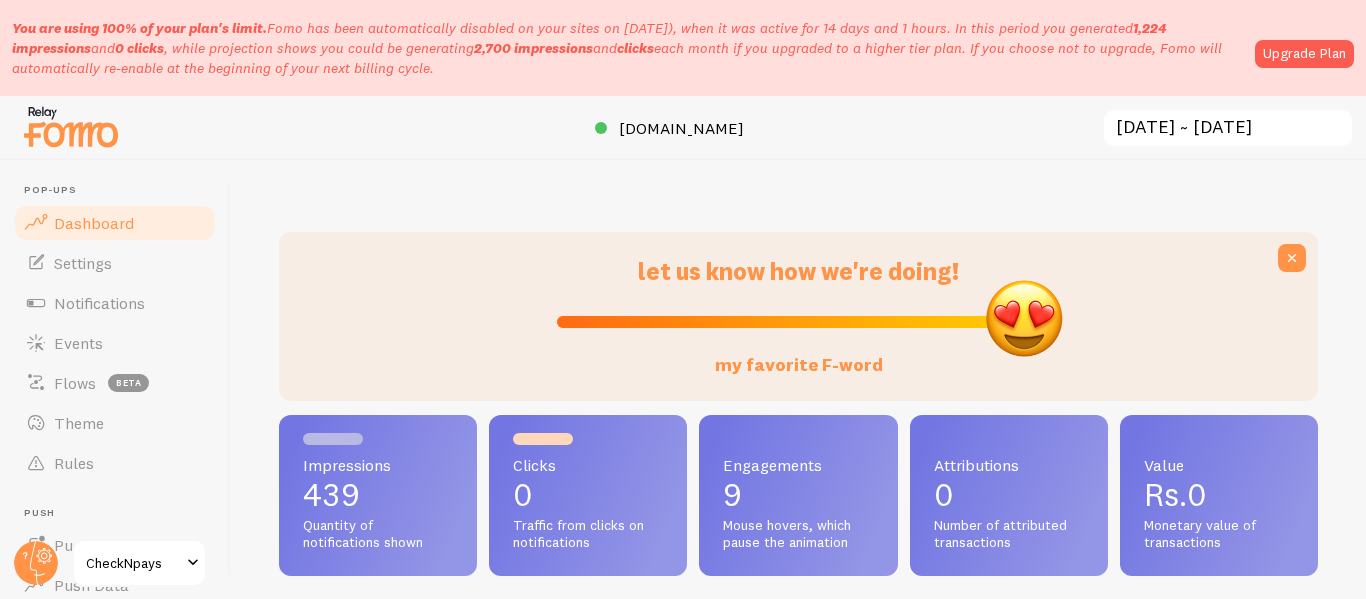 drag, startPoint x: 795, startPoint y: 321, endPoint x: 1030, endPoint y: 336, distance: 235.47824 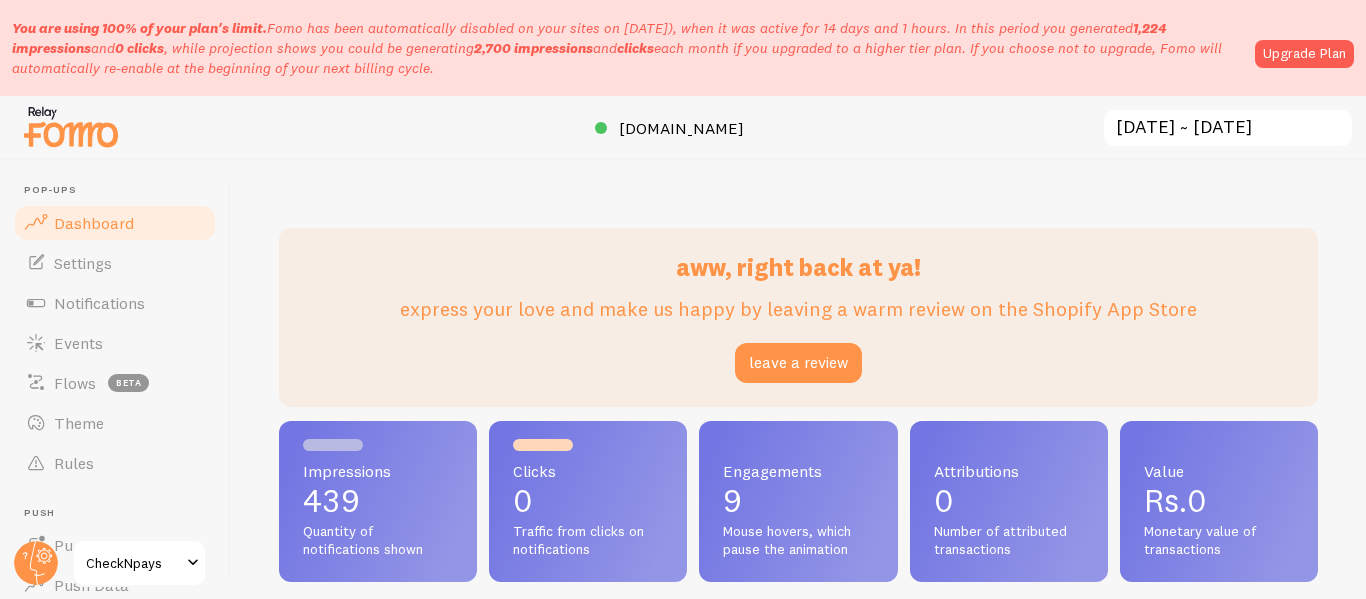 scroll, scrollTop: 0, scrollLeft: 0, axis: both 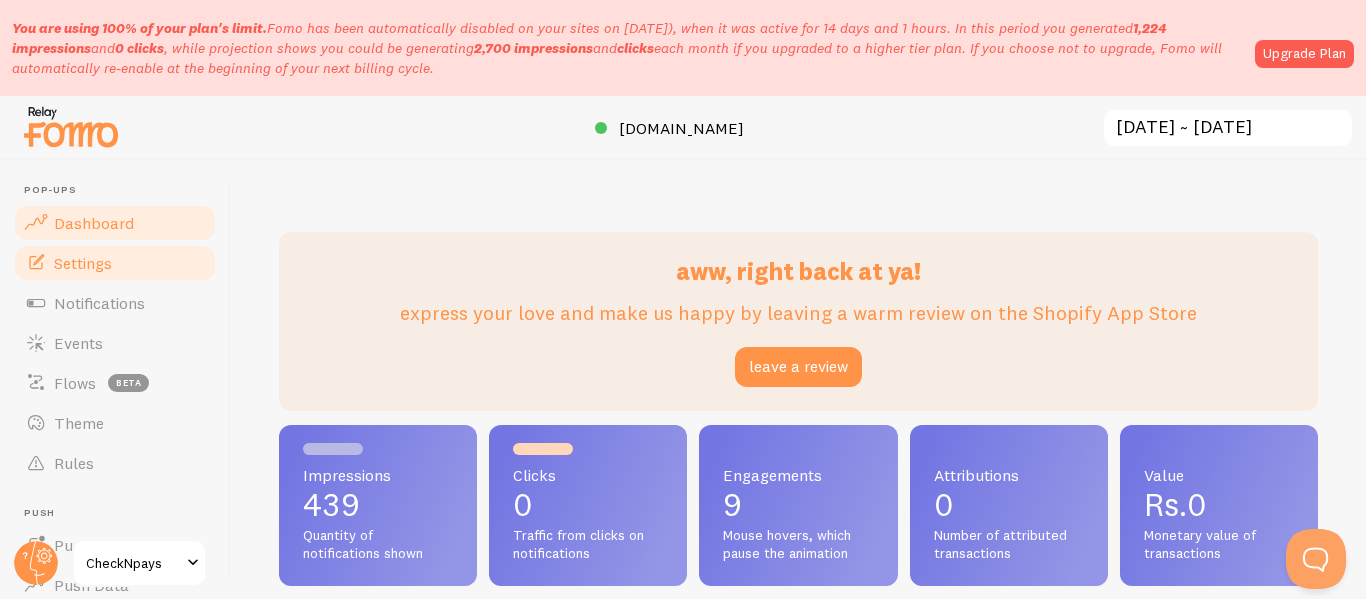 click on "Settings" at bounding box center [83, 263] 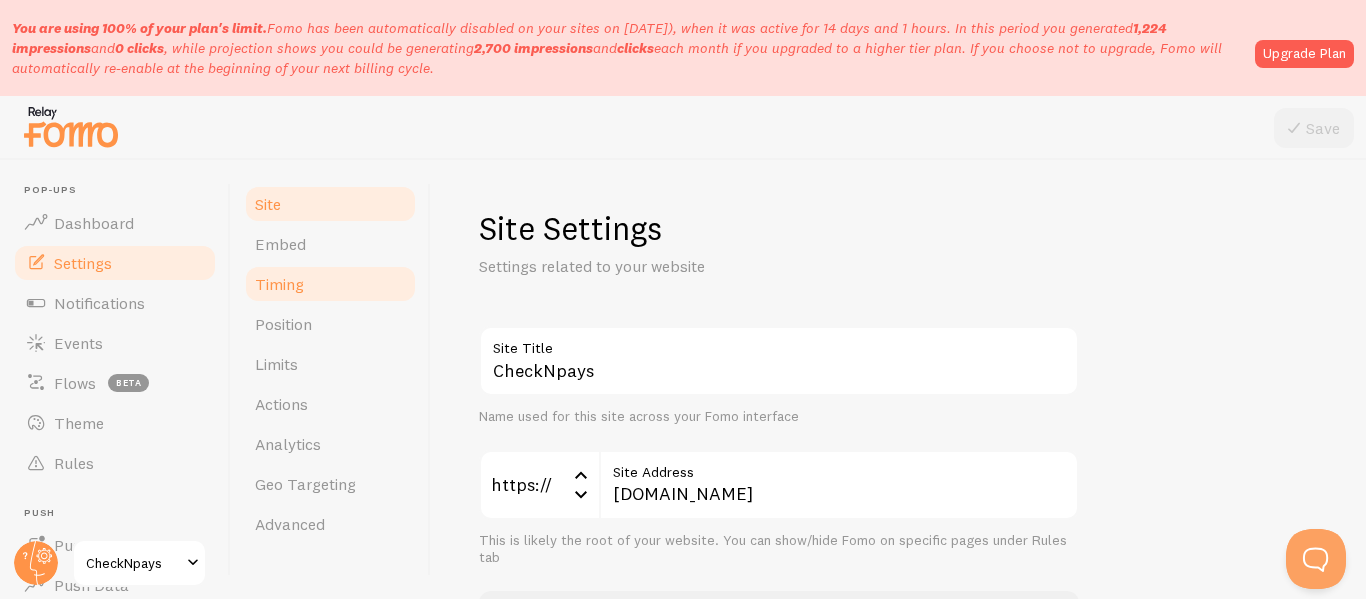 click on "Timing" at bounding box center (279, 284) 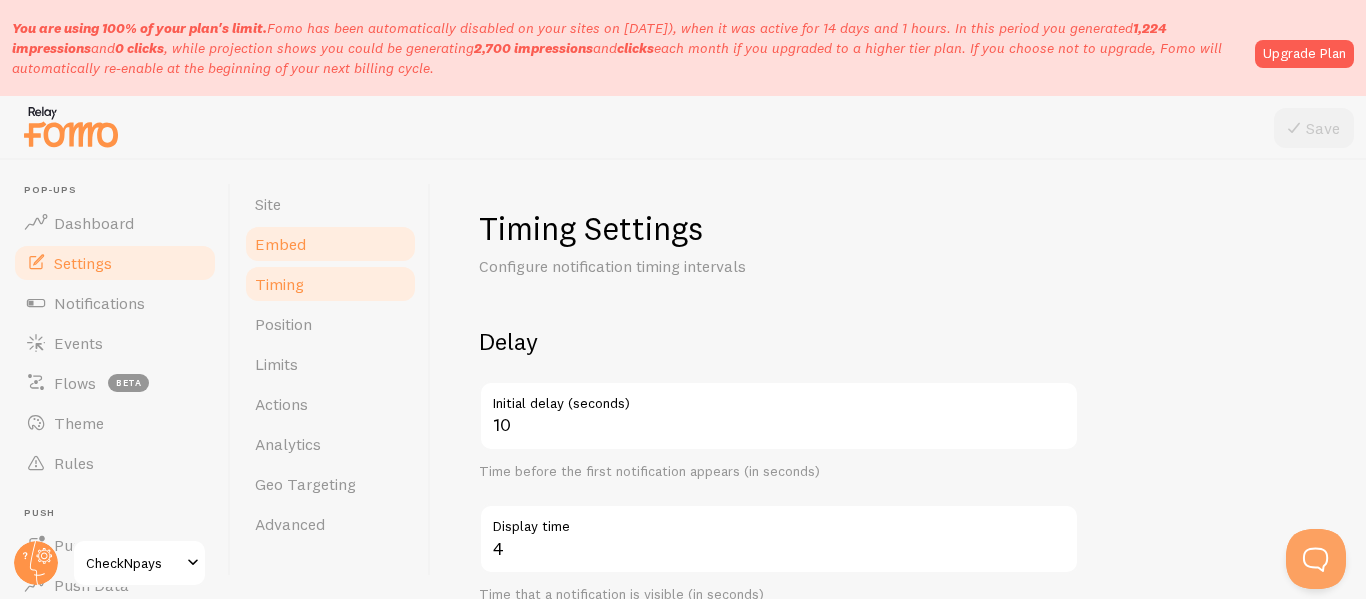 click on "Embed" at bounding box center [280, 244] 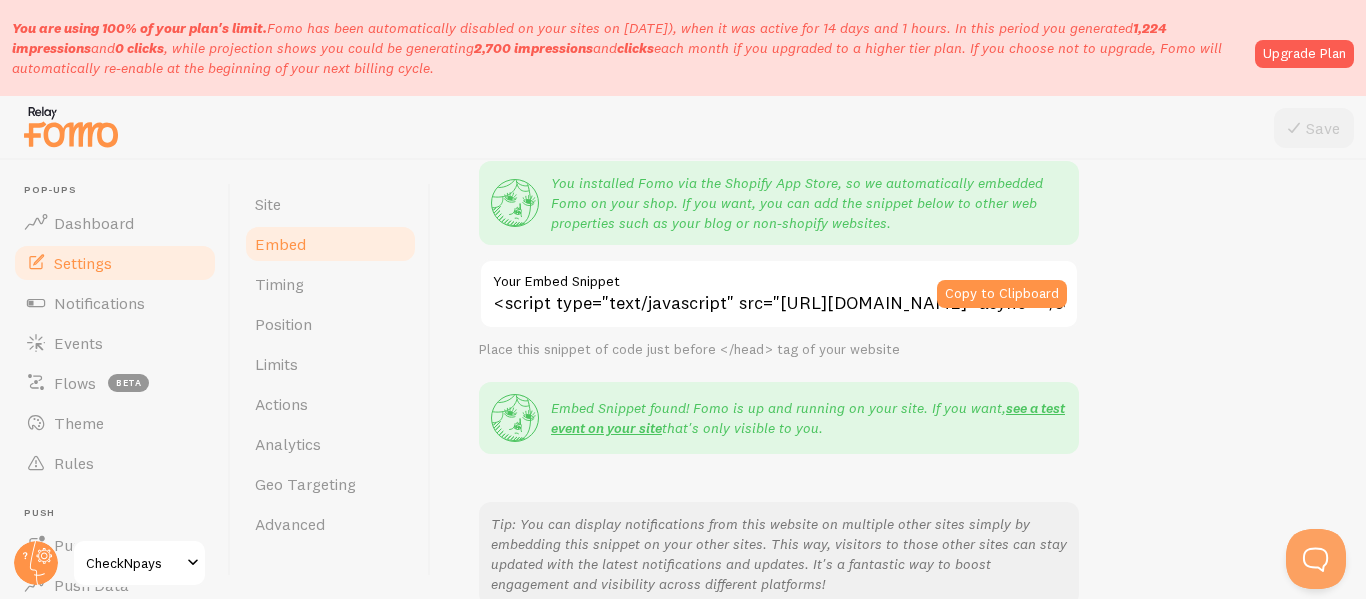 scroll, scrollTop: 195, scrollLeft: 0, axis: vertical 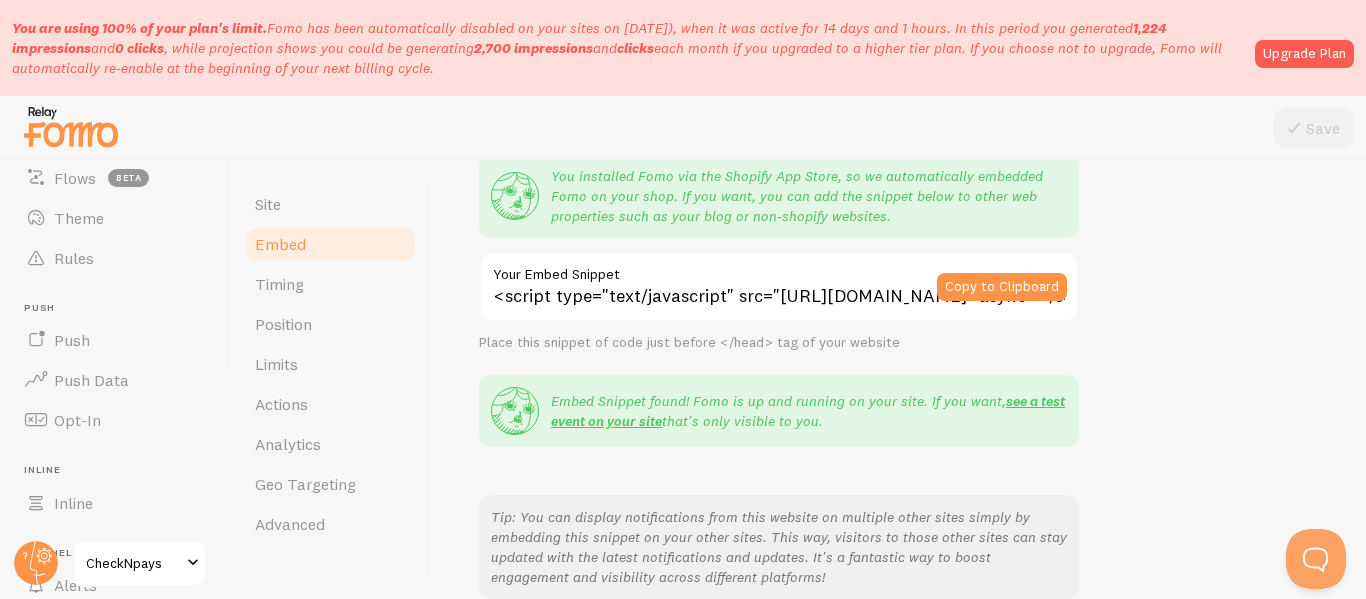 click on "CheckNpays" at bounding box center [133, 563] 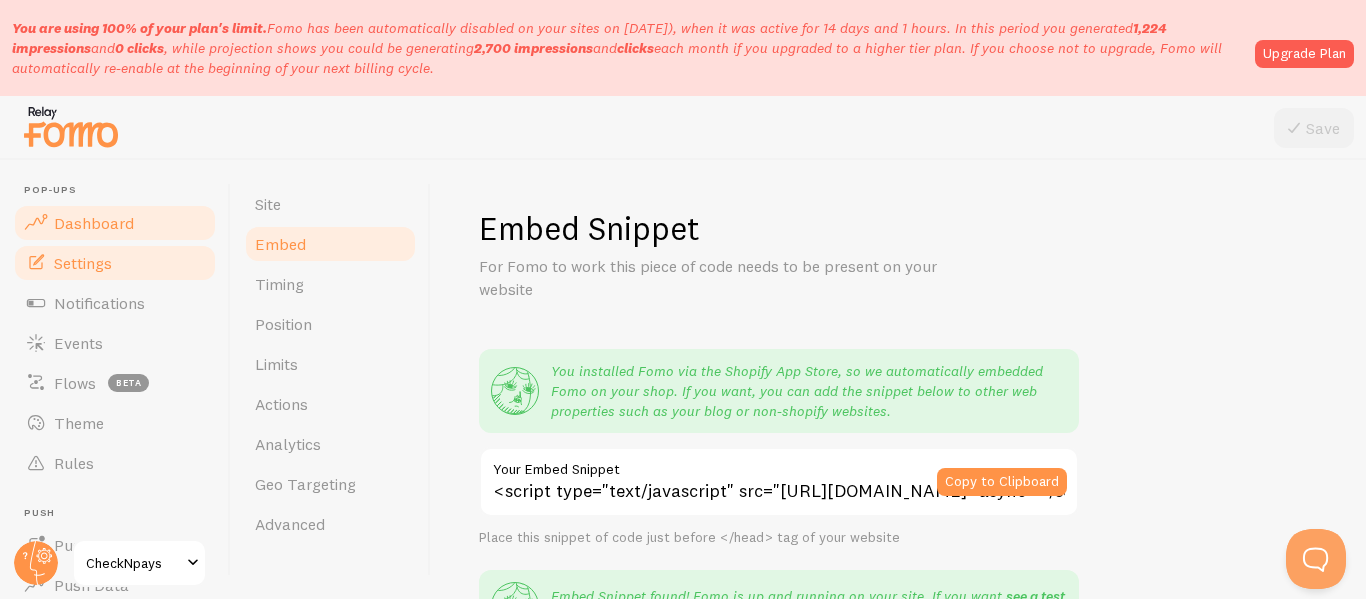 click on "Dashboard" at bounding box center [115, 223] 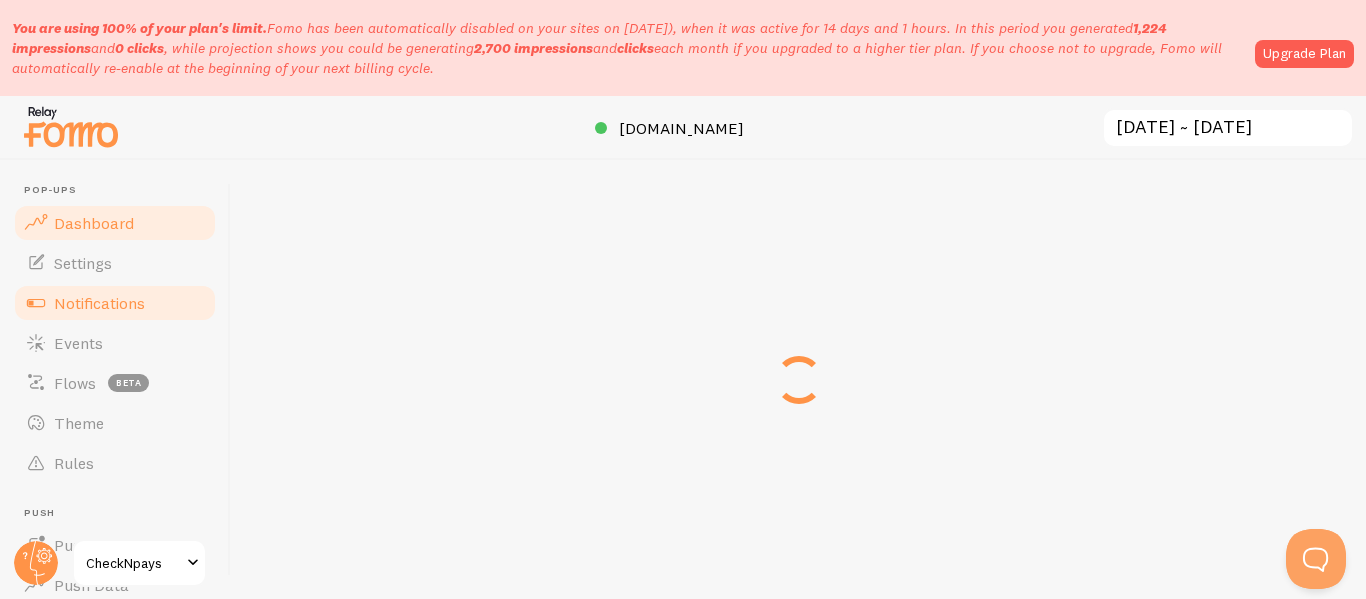 click on "Notifications" at bounding box center (115, 303) 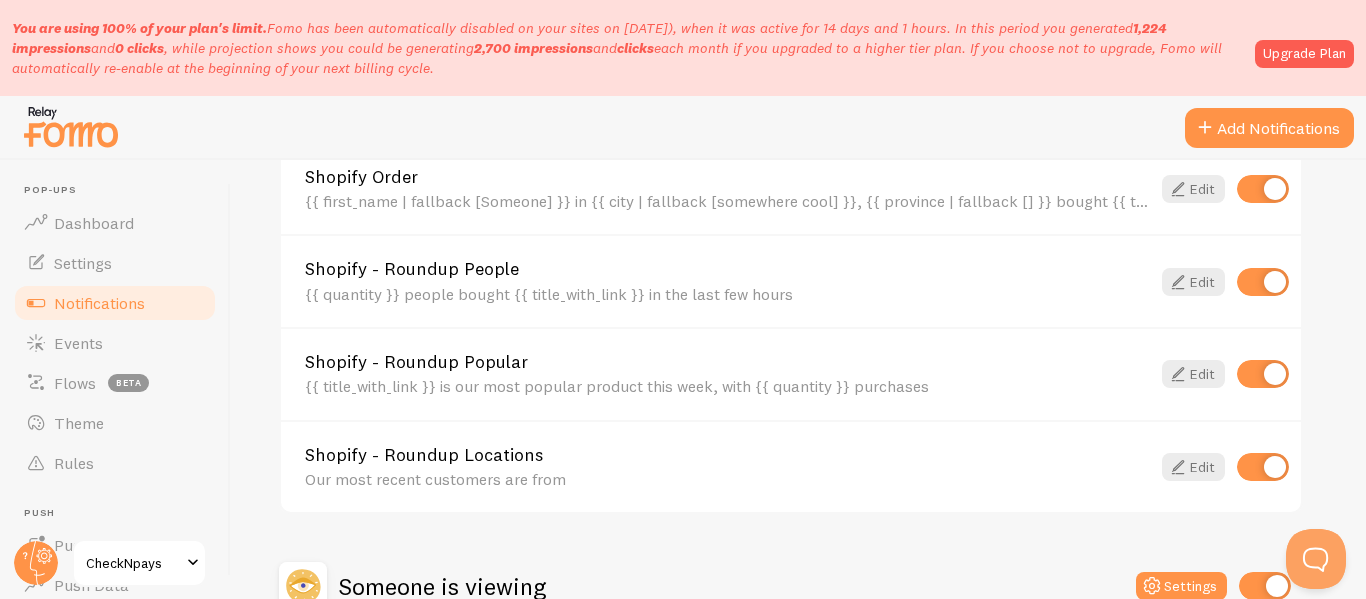 scroll, scrollTop: 1315, scrollLeft: 0, axis: vertical 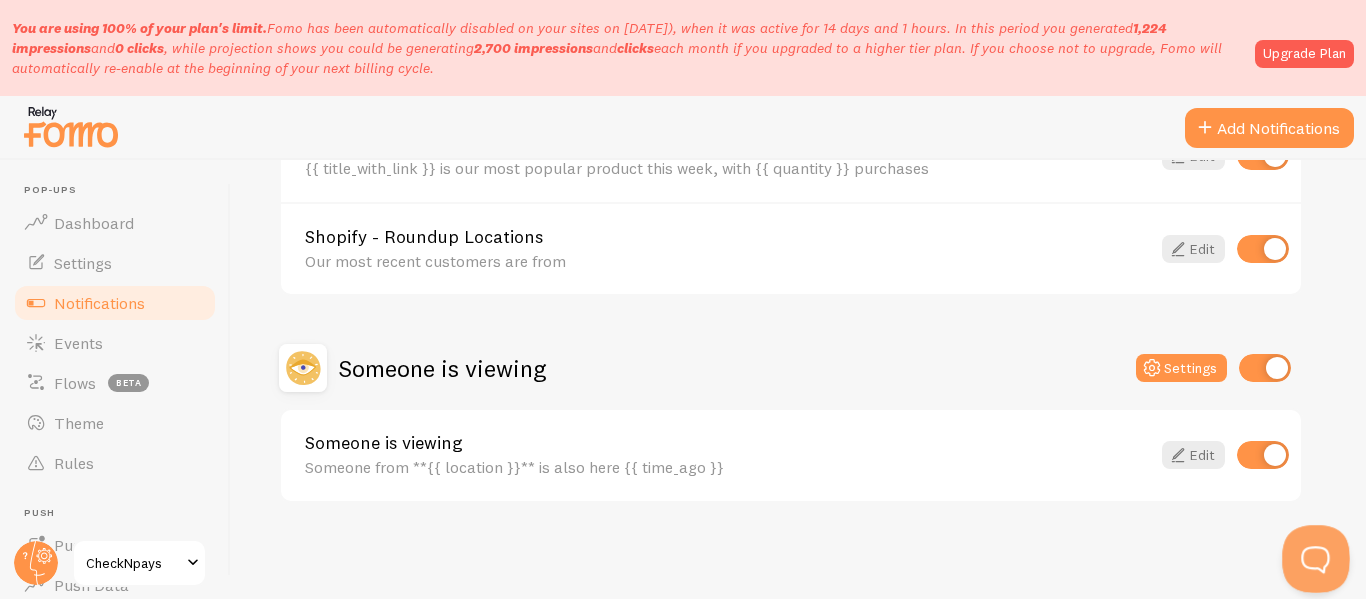 click at bounding box center (1312, 555) 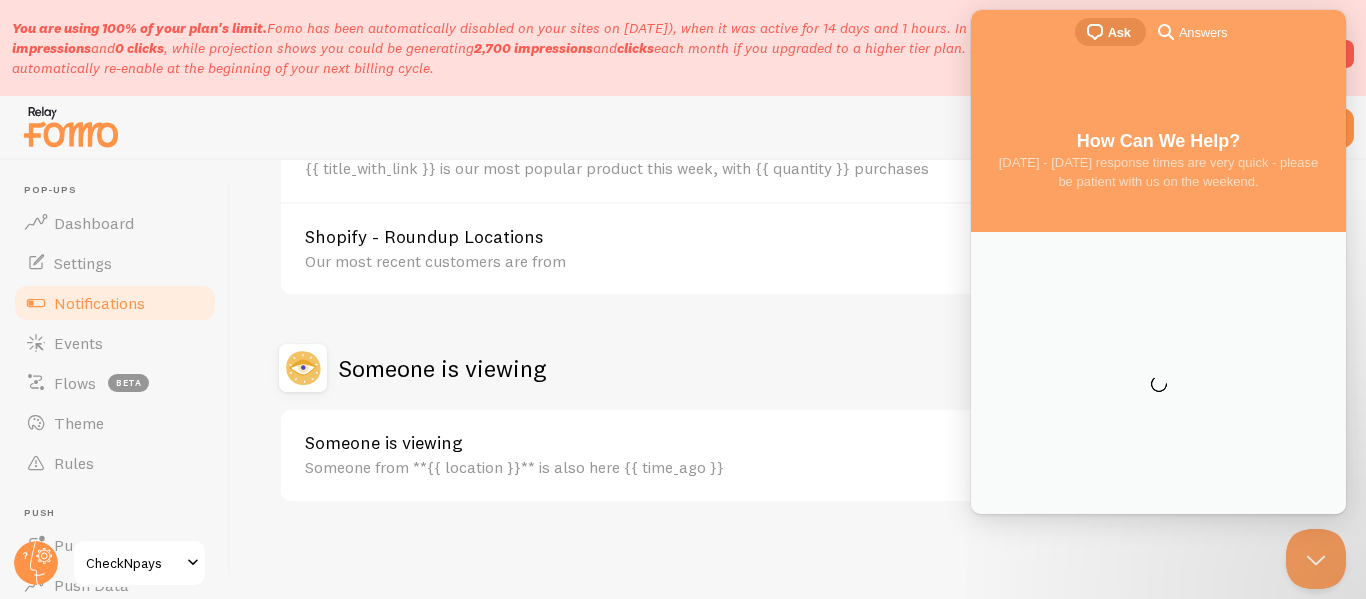 scroll, scrollTop: 0, scrollLeft: 0, axis: both 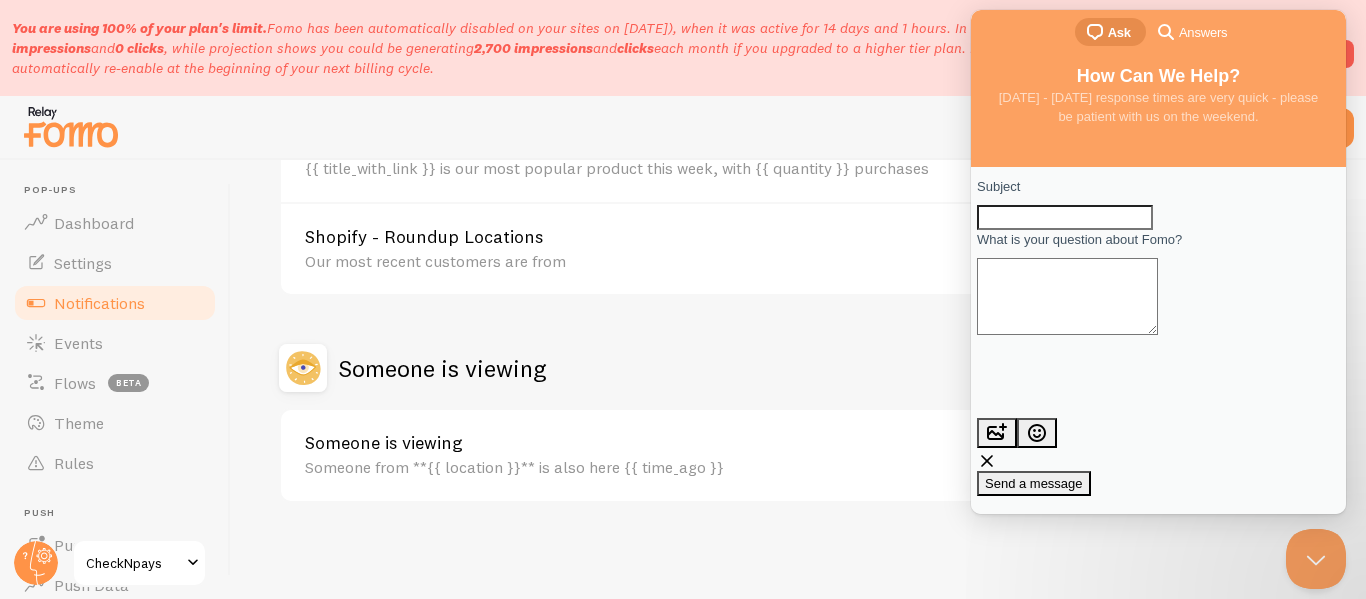 click on "Subject" at bounding box center (1065, 218) 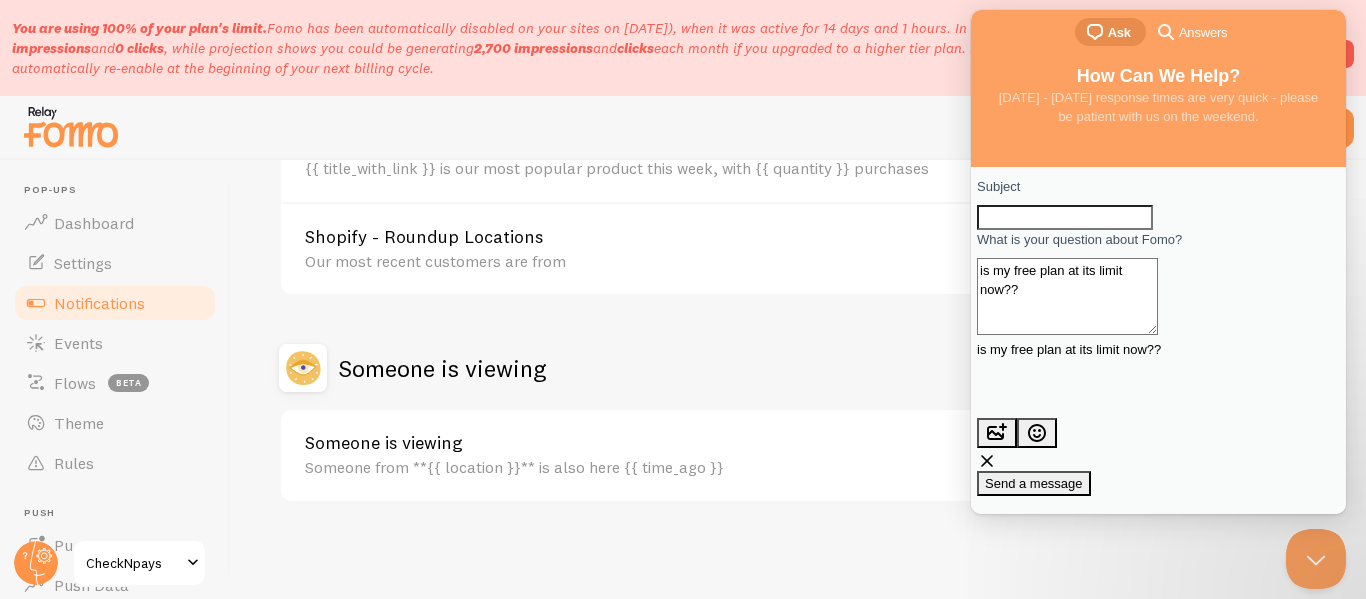 type on "is my free plan at its limit now??" 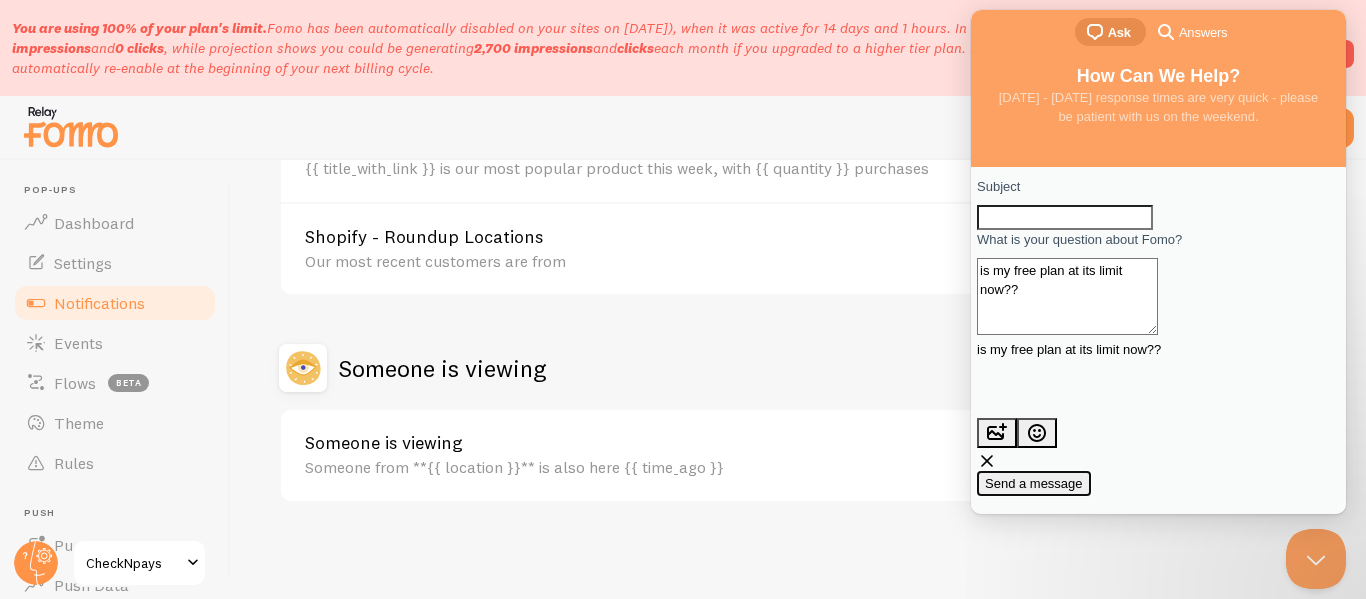 click on "Send a message" at bounding box center [1034, 483] 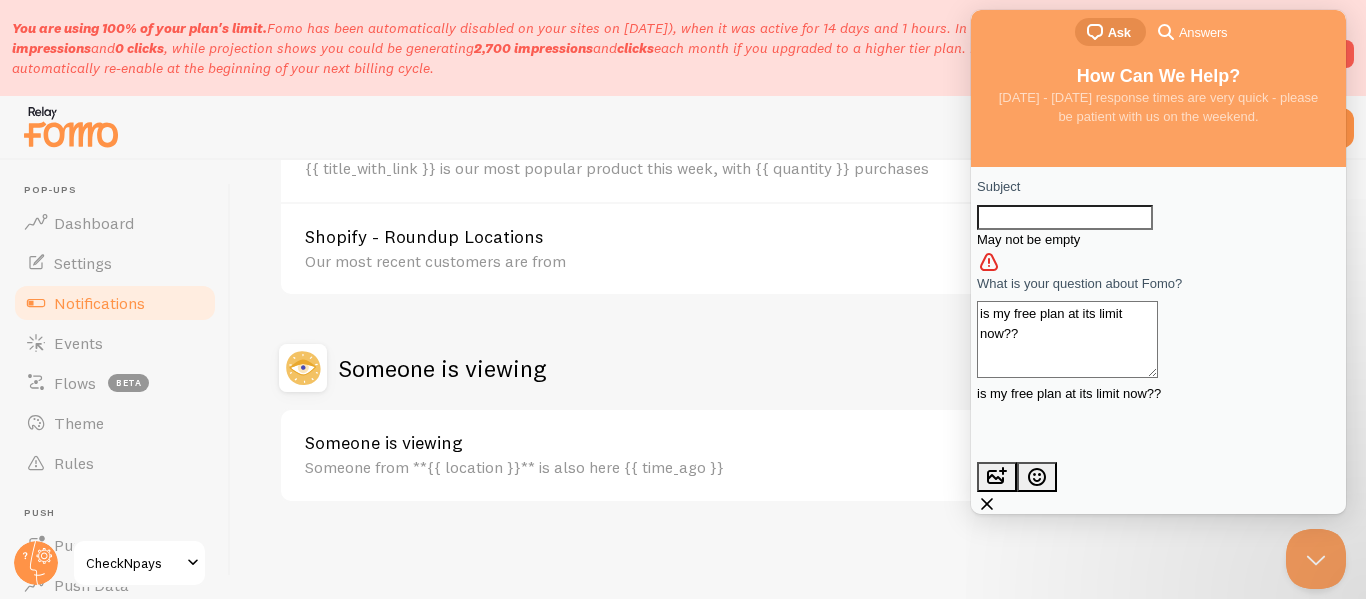 click on "Subject" at bounding box center [1065, 218] 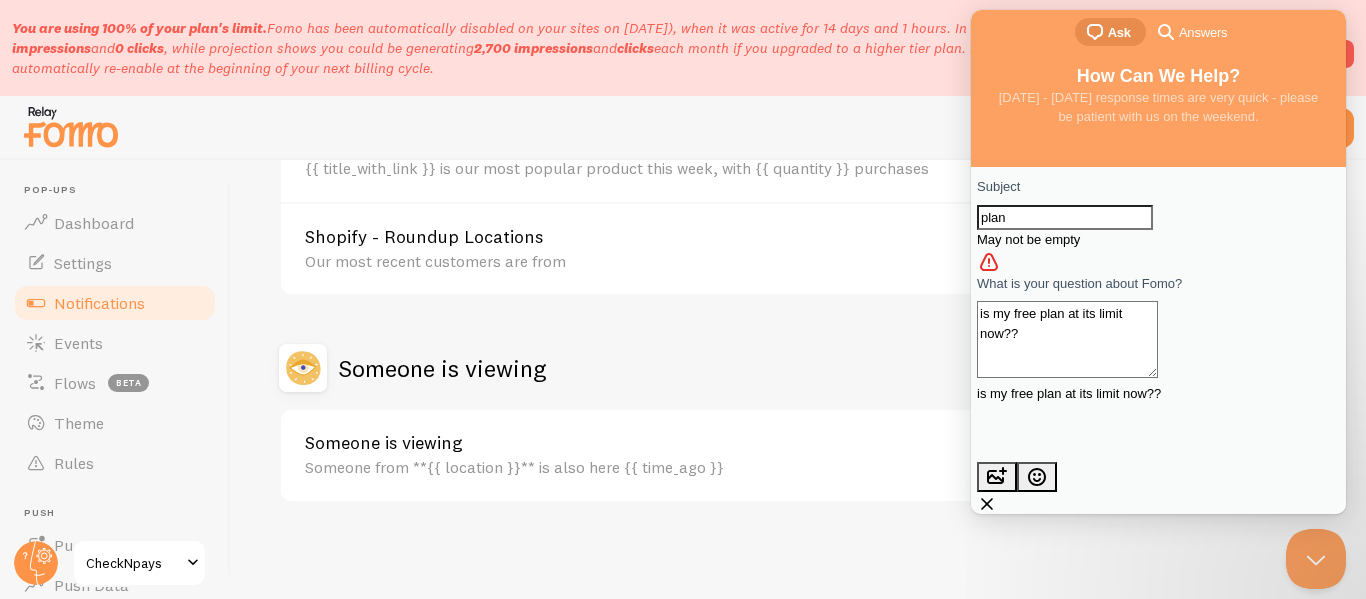 type on "plan" 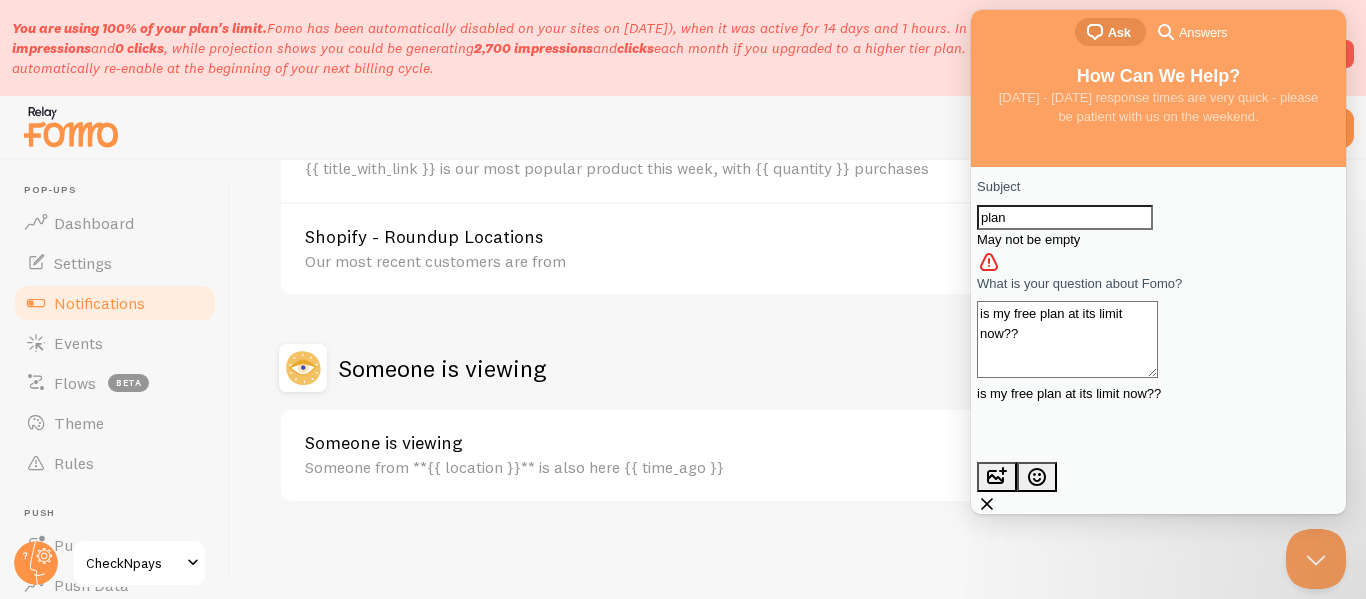 click on "Send a message" at bounding box center [1034, 526] 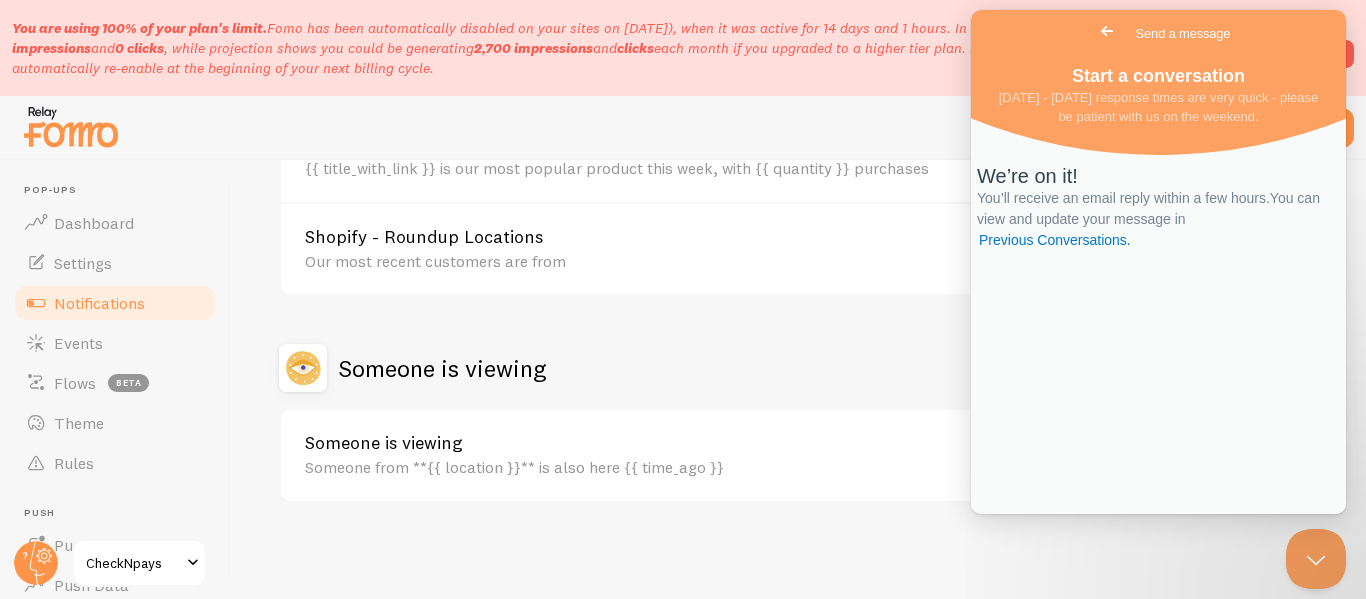 click on "Abandoned Cart
Settings
Abandoned Cart Template with Variables
Your cart currently contains {{ quantity_of_products | propercase | fallback [0] | bold }} item(s) with a total value of {{ cart_amount_with_currency | propercase | fallback [0] | bold }}.
Edit
Abandoned Cart Template without Variables
Your cart still has items, how about checkout?
Edit
Active Visitors
Settings
Active visitors
**{{ visitor_count }} users** are currently active on our {{ page_or_website }}
{{ time_period }}
Edit
Custom Roundups
Someone is viewing Roundups" at bounding box center [791, -221] 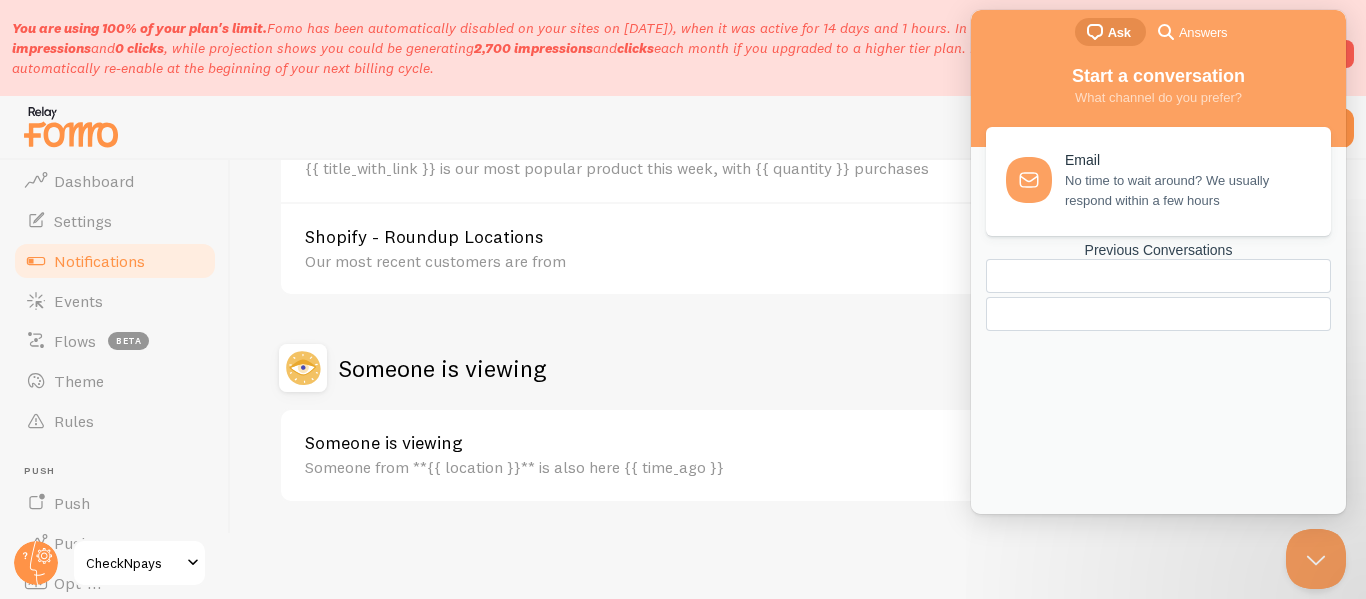 scroll, scrollTop: 54, scrollLeft: 0, axis: vertical 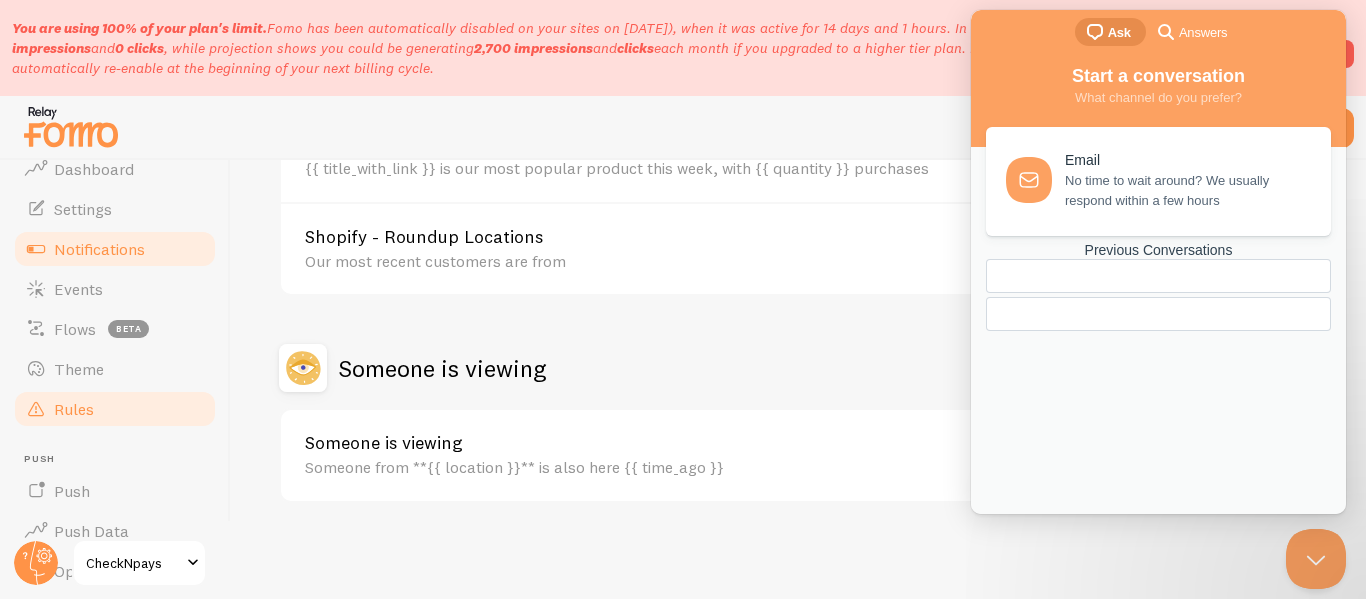 click on "Rules" at bounding box center (115, 409) 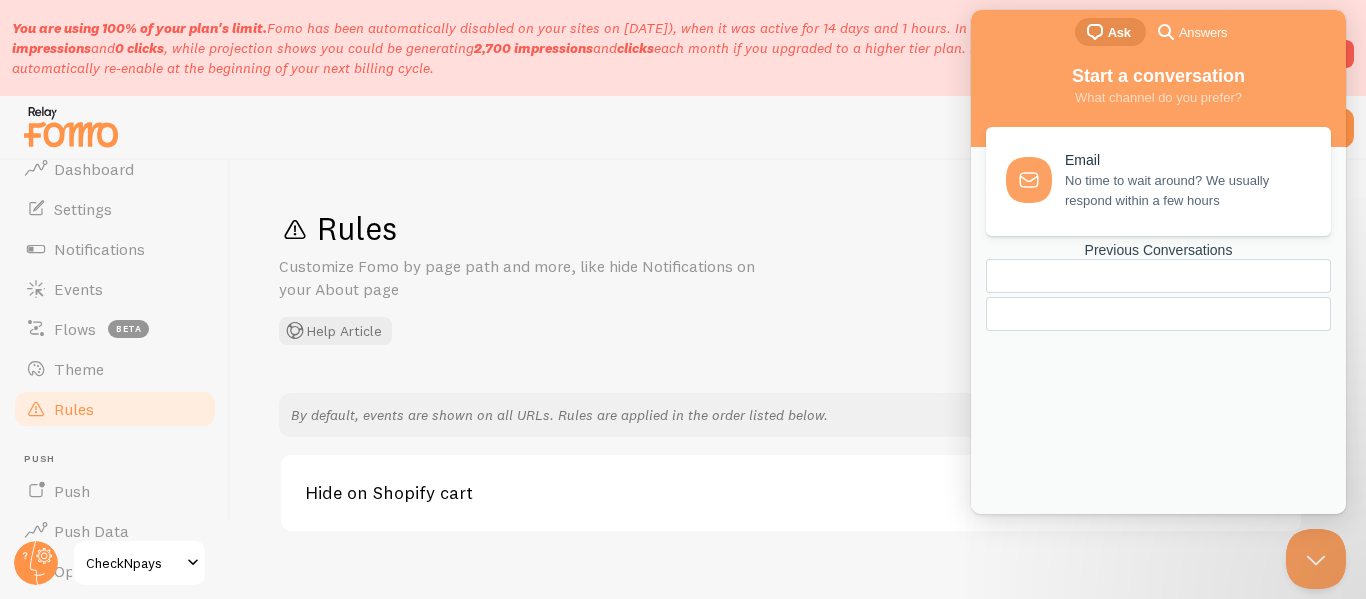 click on "Rules" at bounding box center [115, 409] 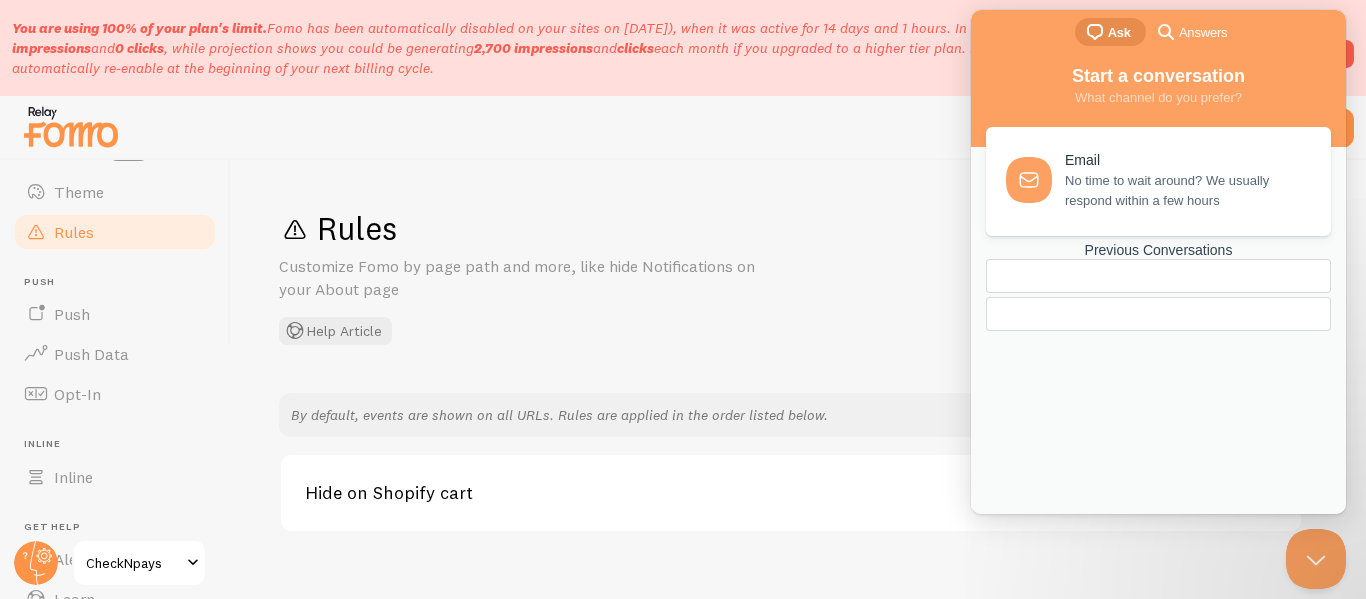 scroll, scrollTop: 243, scrollLeft: 0, axis: vertical 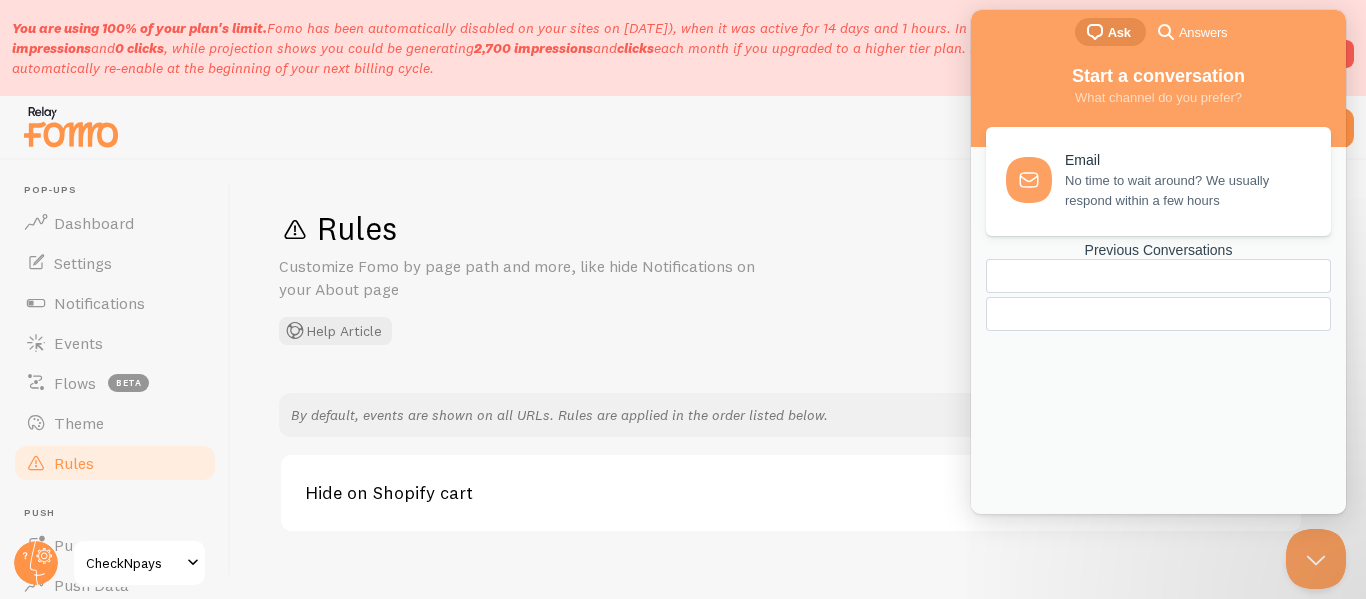 click on "Start a conversation What channel do you prefer?" at bounding box center (1158, 102) 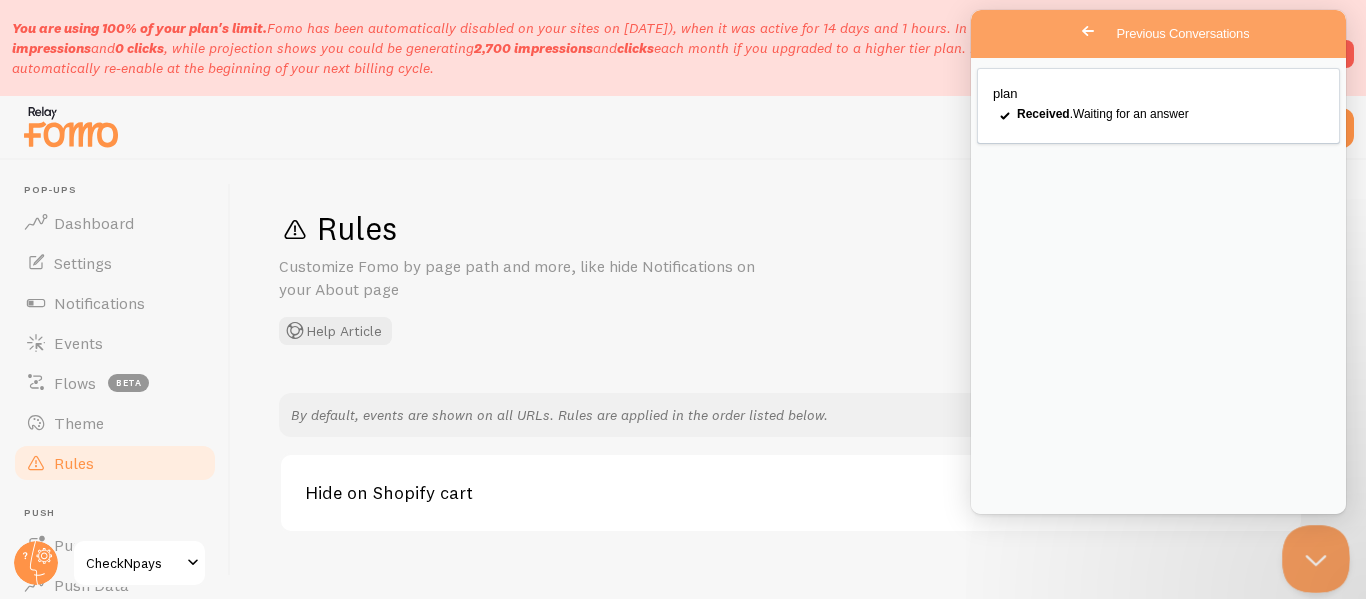 click at bounding box center (1312, 555) 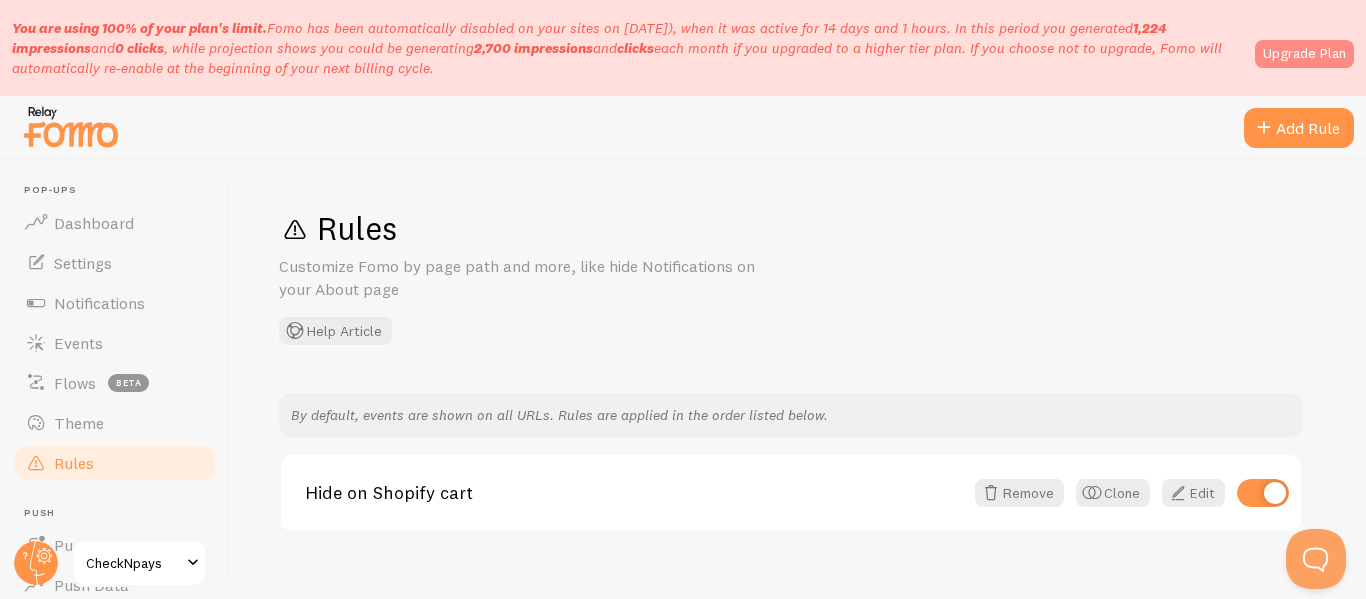 click on "Upgrade Plan" at bounding box center (1304, 54) 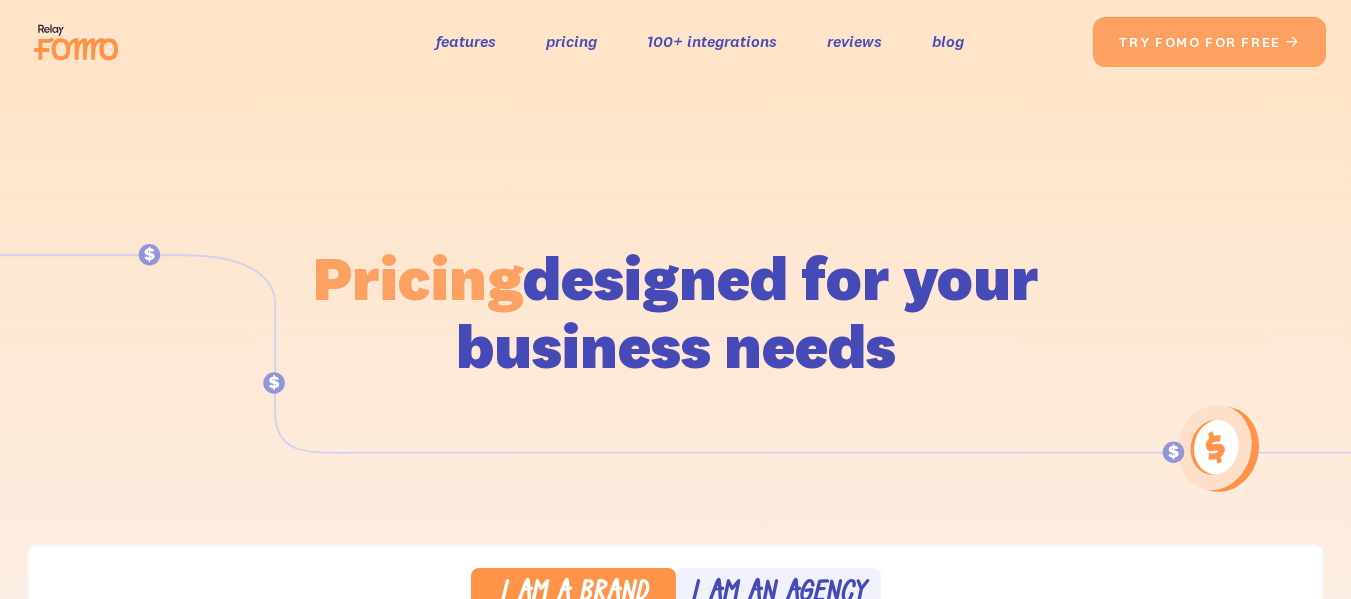 scroll, scrollTop: 524, scrollLeft: 0, axis: vertical 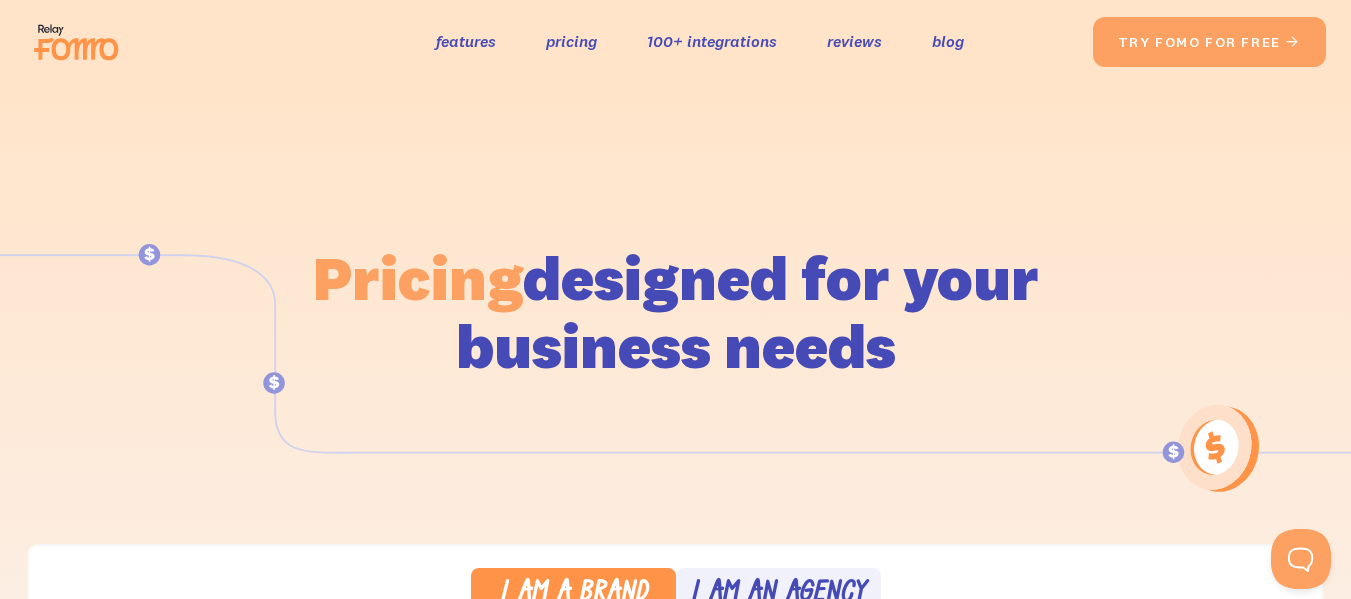 drag, startPoint x: 0, startPoint y: 0, endPoint x: 1364, endPoint y: -119, distance: 1369.1812 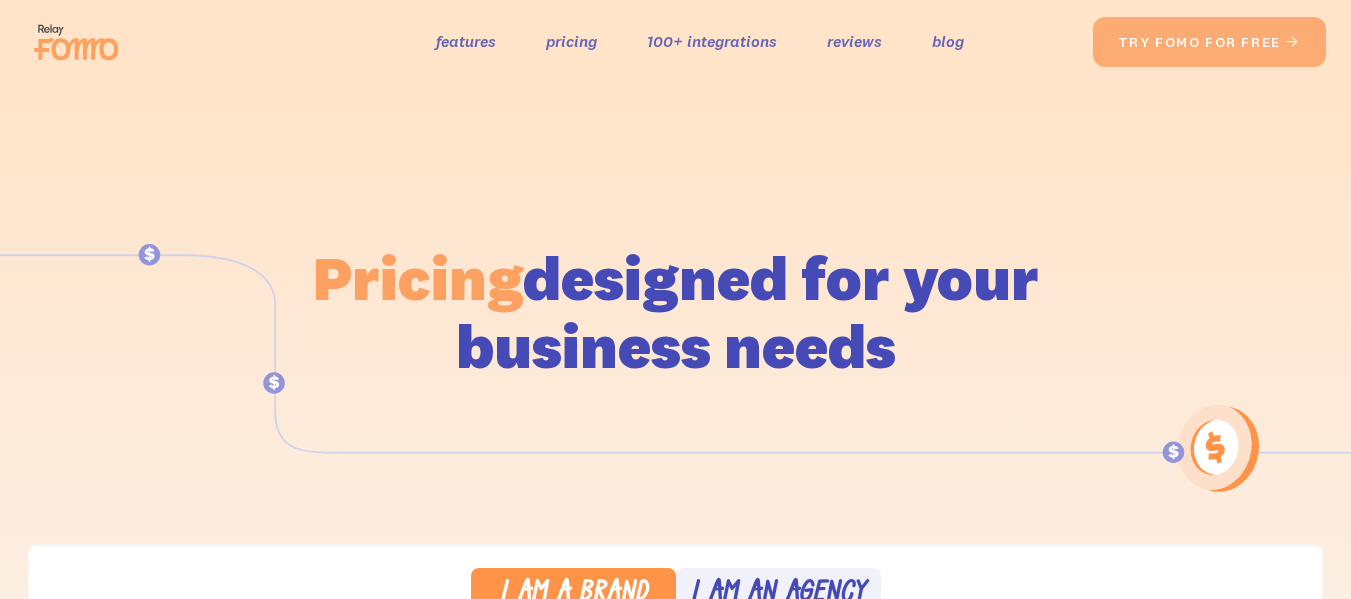 scroll, scrollTop: 0, scrollLeft: 0, axis: both 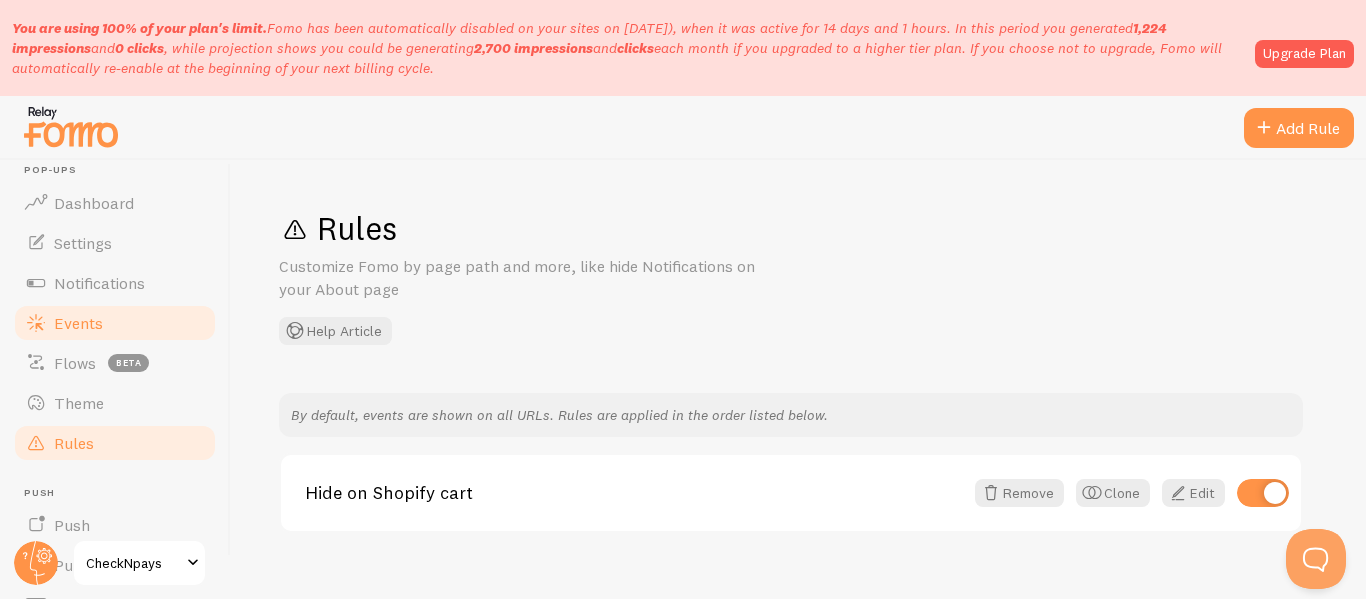 click on "Events" at bounding box center [115, 323] 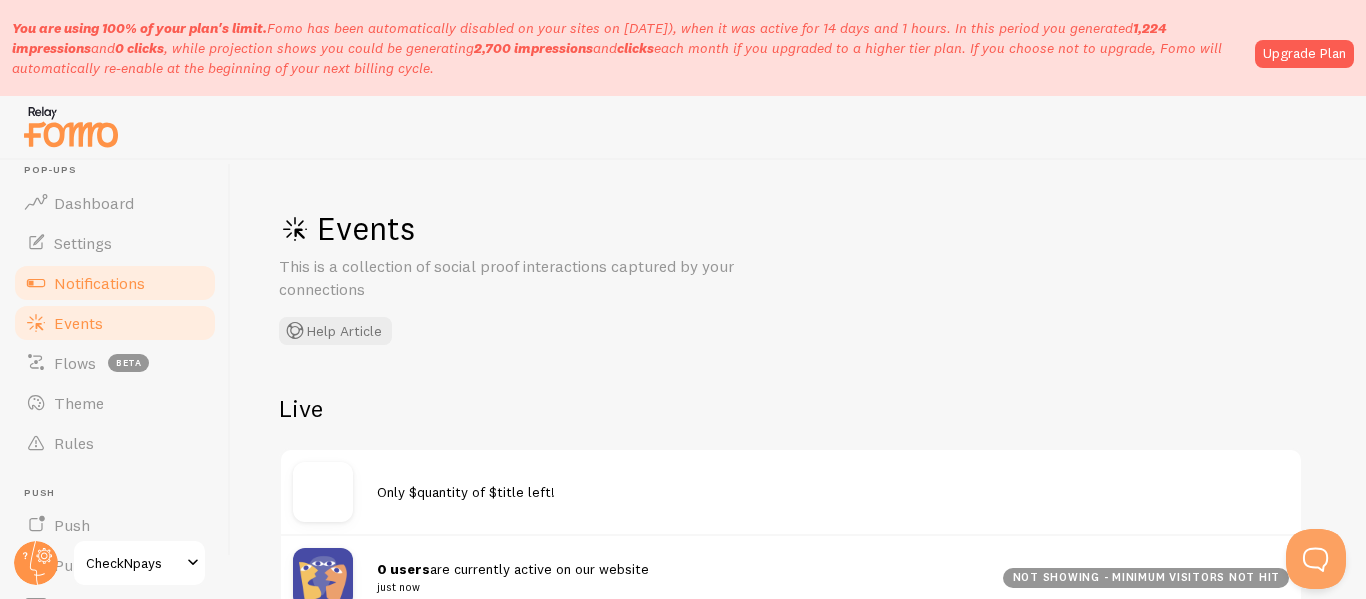 click on "Notifications" at bounding box center [99, 283] 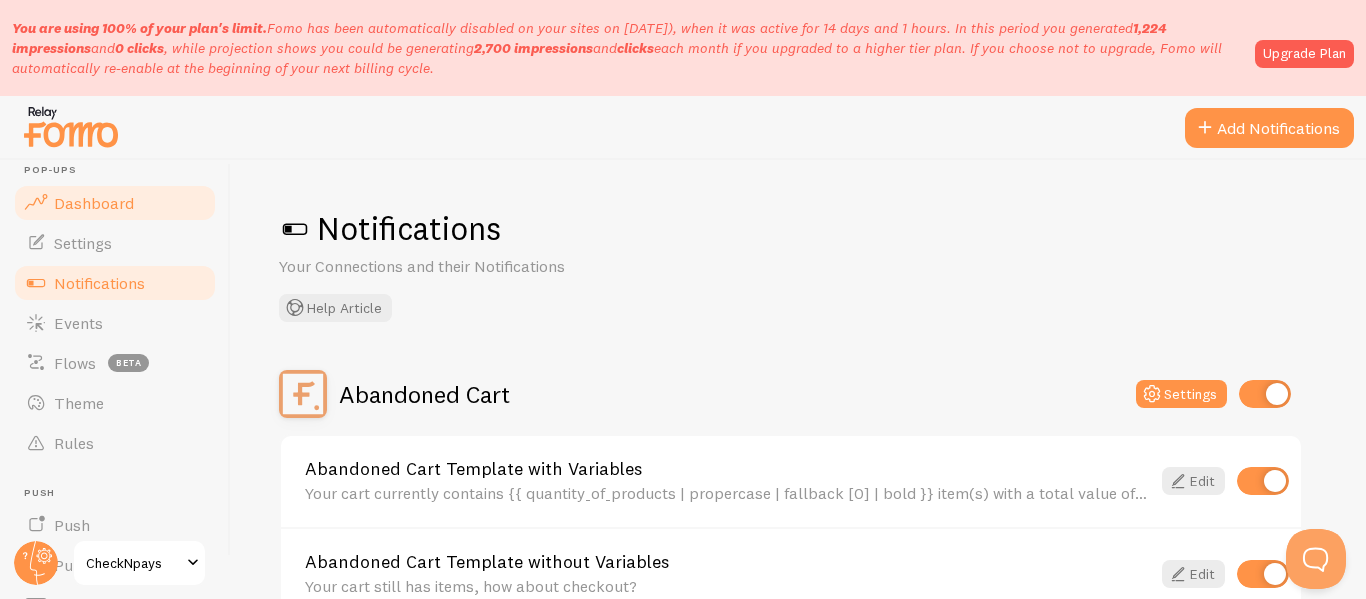 click on "Dashboard" at bounding box center [115, 203] 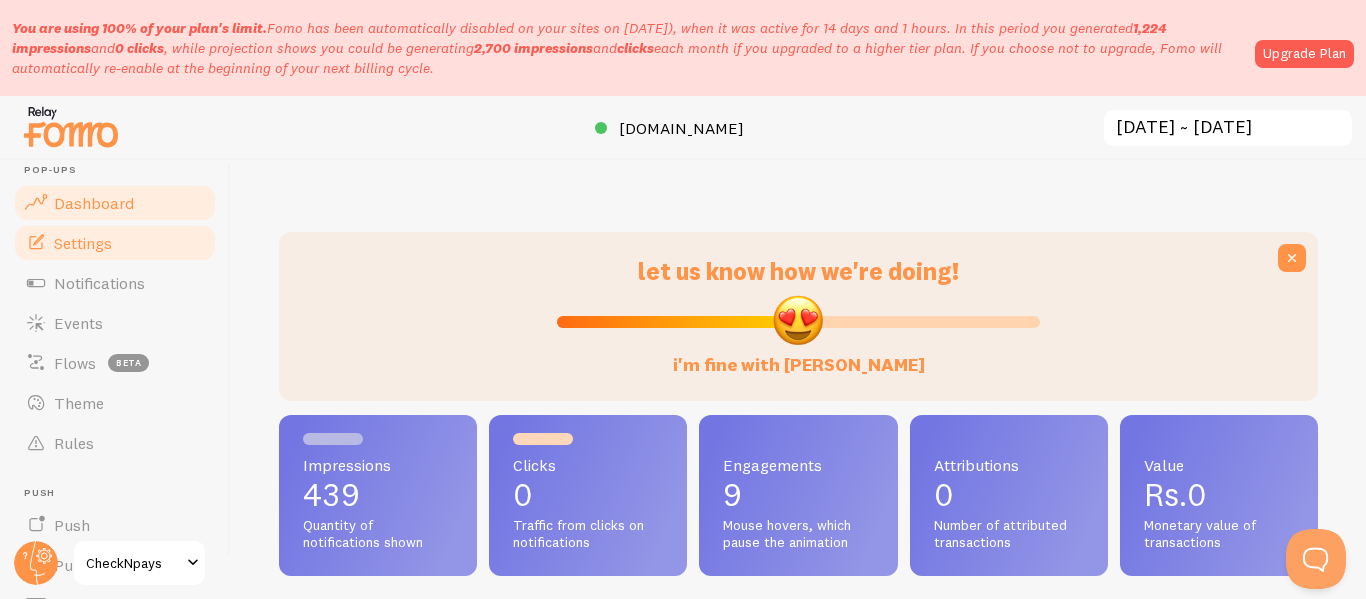 scroll, scrollTop: 999474, scrollLeft: 998976, axis: both 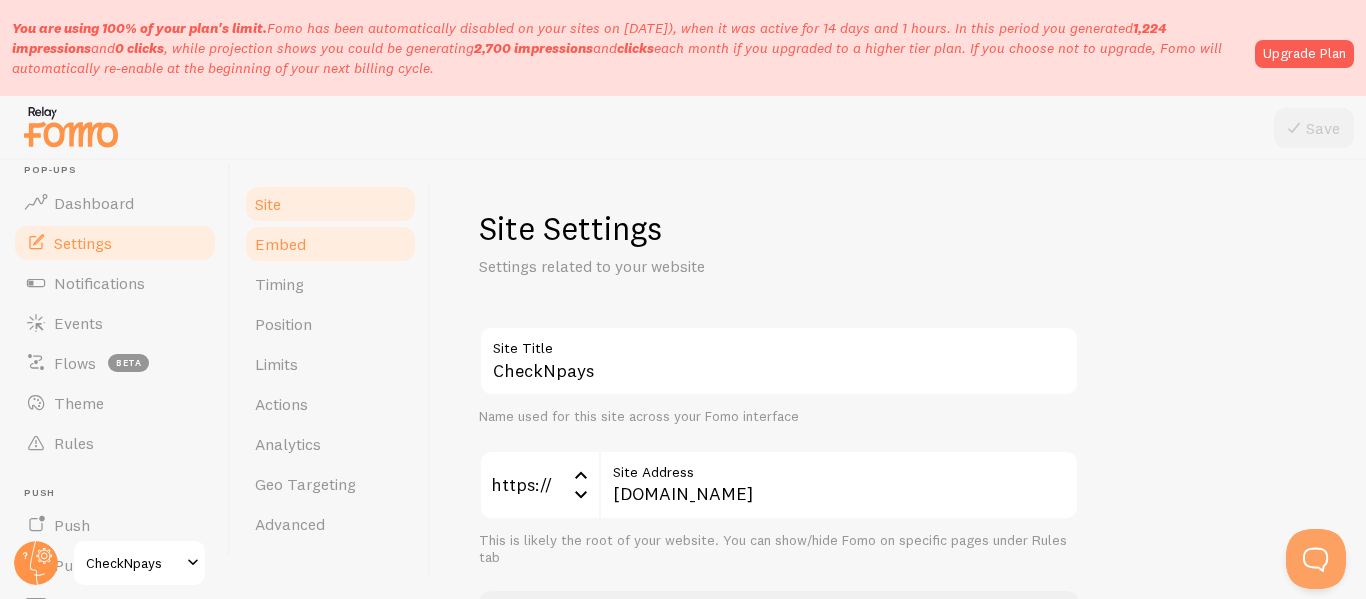 click on "Embed" at bounding box center [280, 244] 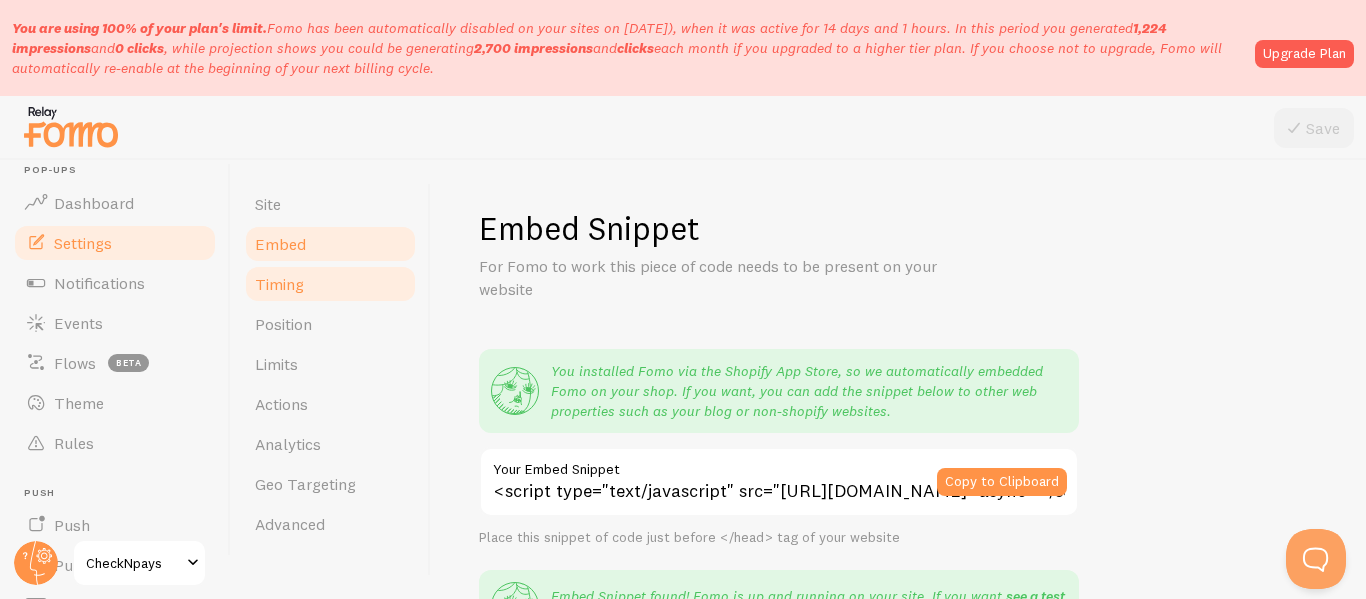 click on "Timing" at bounding box center [279, 284] 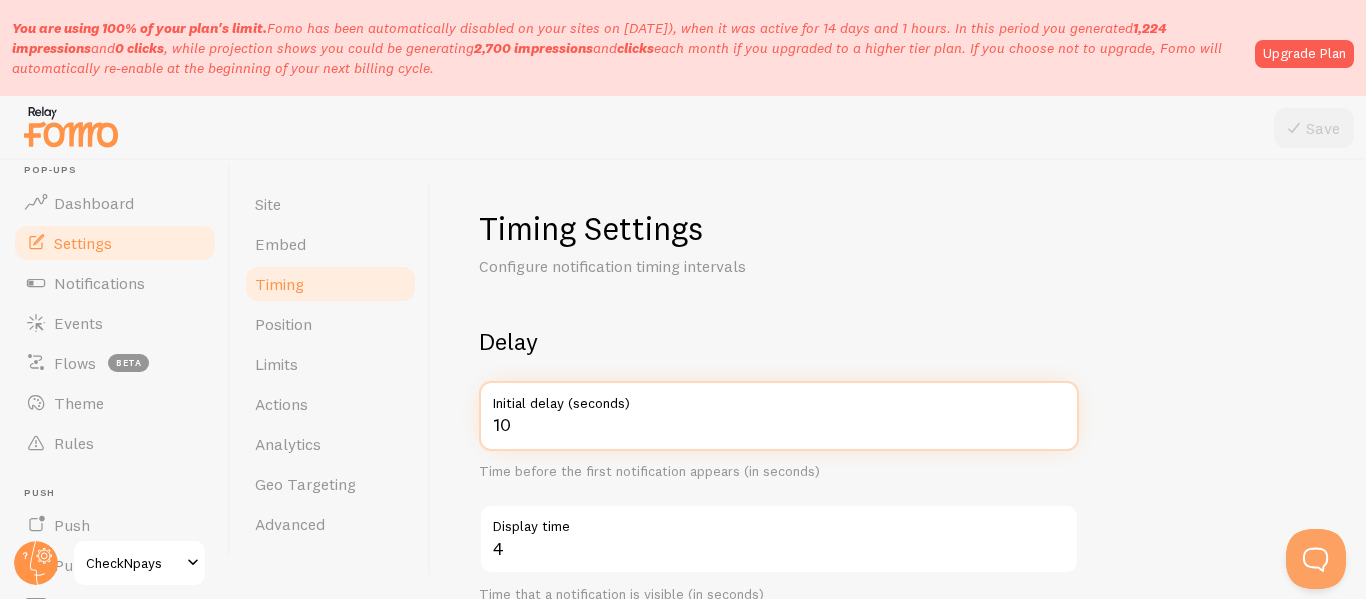 click on "10" at bounding box center (779, 416) 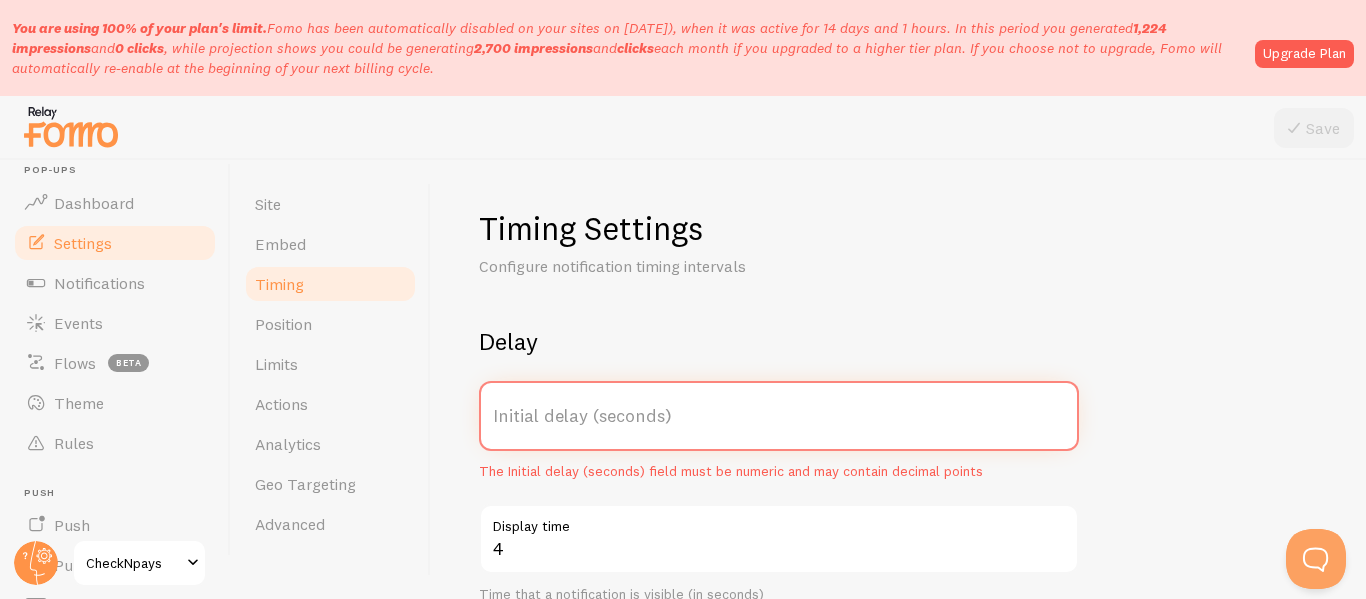 type on "2" 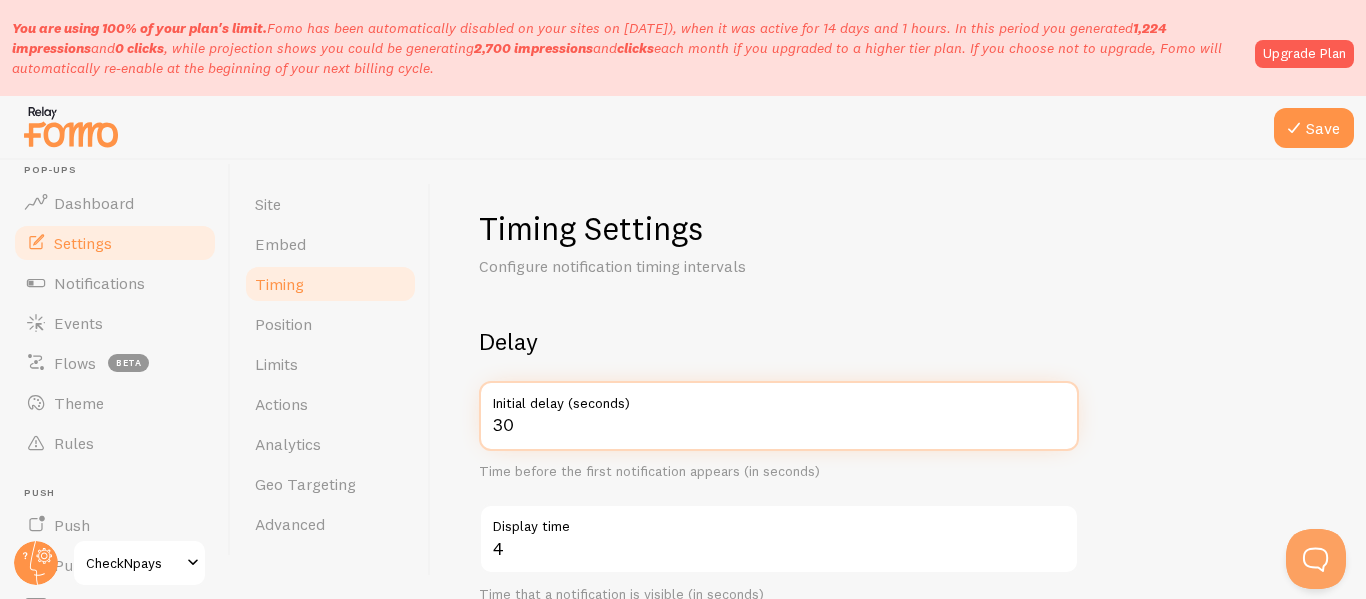 type on "30" 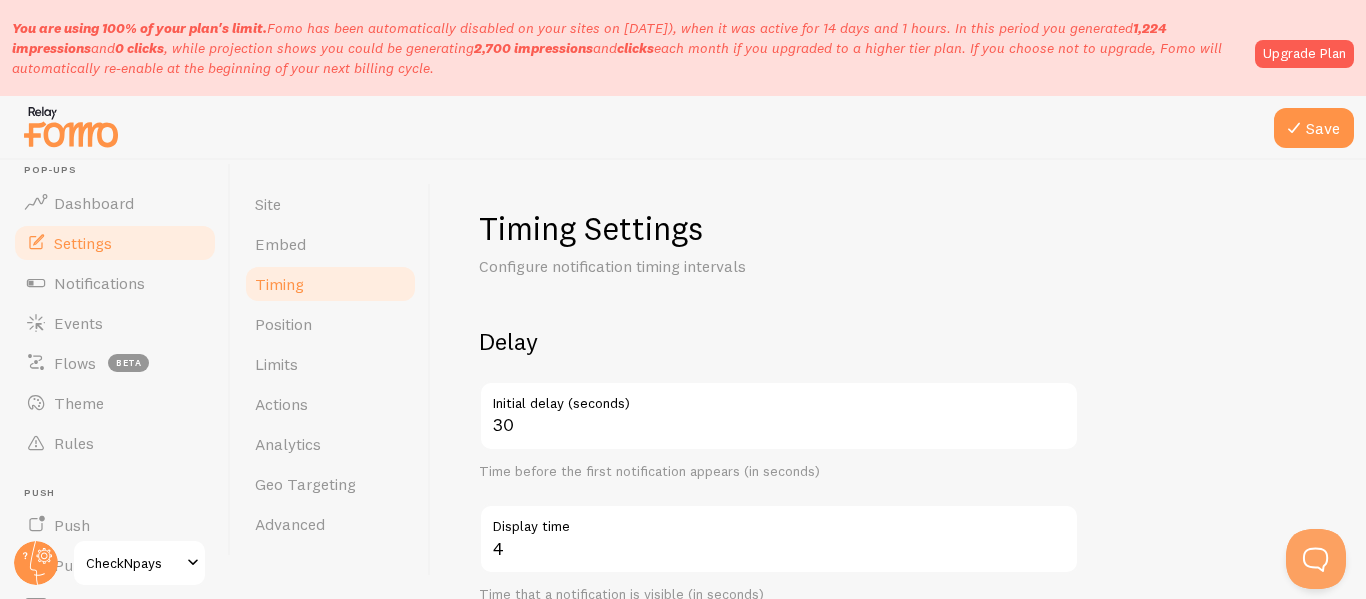 click on "Timing Settings
Configure notification timing intervals
Delay
30   Initial delay (seconds)       Time before the first notification appears (in seconds)       4   Display time       Time that a notification is visible (in seconds)     10   Time between       Time between notifications (in seconds)       Randomize time between   Randomize time between   Create a more natural feel by randomizing the time between notifications
Order
Randomize notification order   Display in chronological order   Choose to display notifications in chronological or randomized order       Loop notifications   Display only once   Display notifications multiple times when necessary" at bounding box center (898, 696) 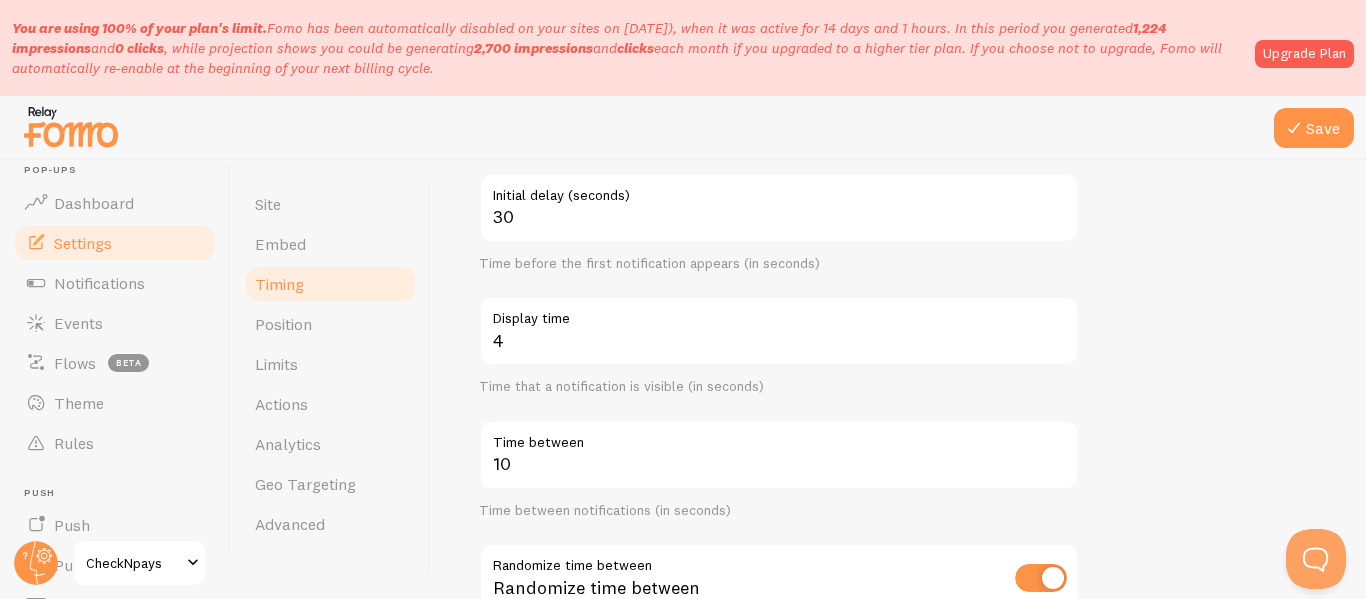 scroll, scrollTop: 211, scrollLeft: 0, axis: vertical 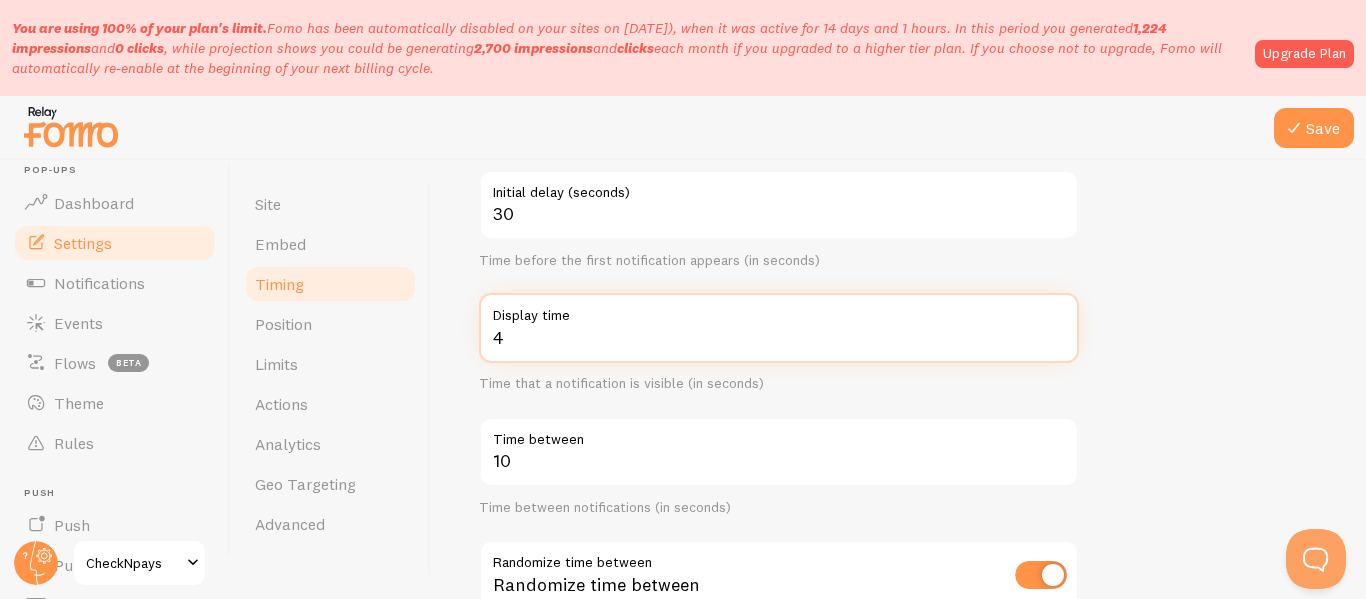 click on "4" at bounding box center [779, 328] 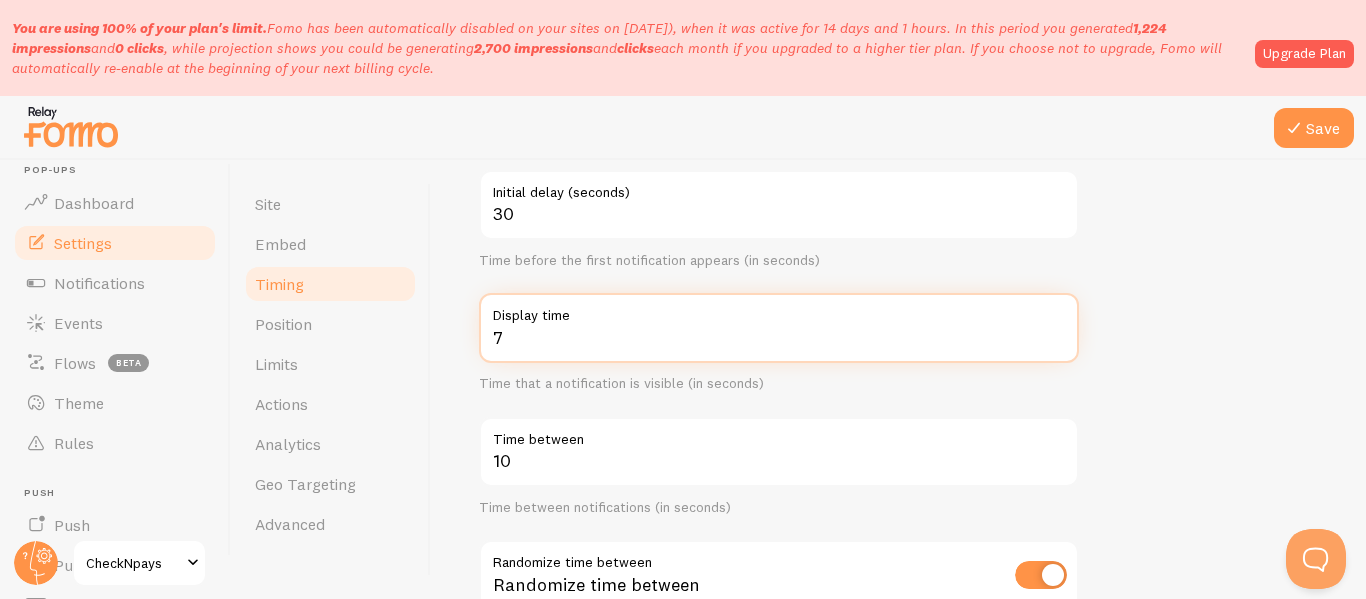 type on "7" 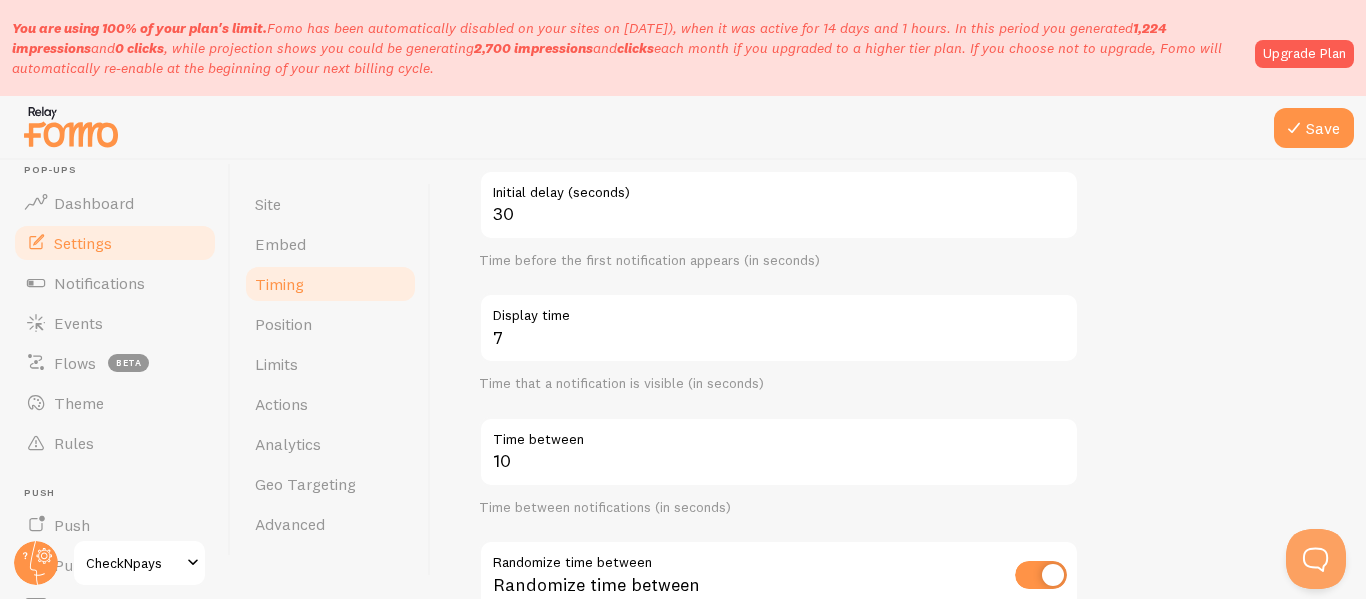 click on "Delay
30   Initial delay (seconds)       Time before the first notification appears (in seconds)       7   Display time       Time that a notification is visible (in seconds)     10   Time between       Time between notifications (in seconds)       Randomize time between   Randomize time between   Create a more natural feel by randomizing the time between notifications
Order
Randomize notification order   Display in chronological order   Choose to display notifications in chronological or randomized order       Loop notifications   Display only once   Display notifications multiple times when necessary" at bounding box center [898, 544] 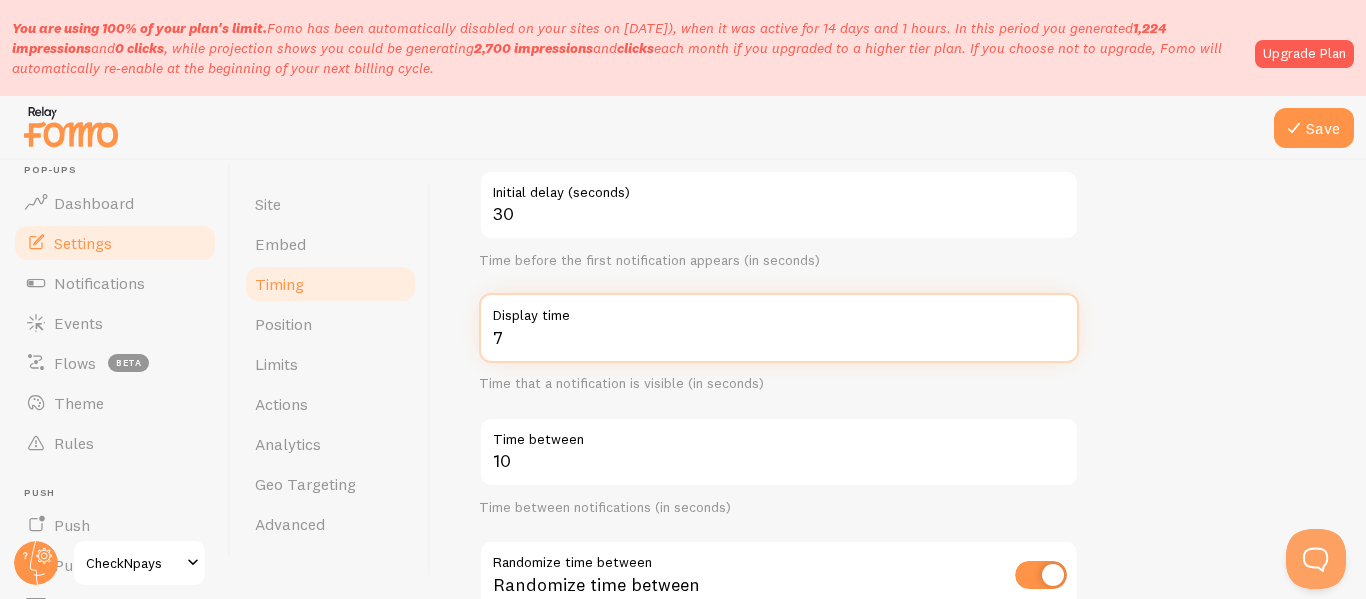 drag, startPoint x: 1341, startPoint y: 335, endPoint x: 1356, endPoint y: 347, distance: 19.209373 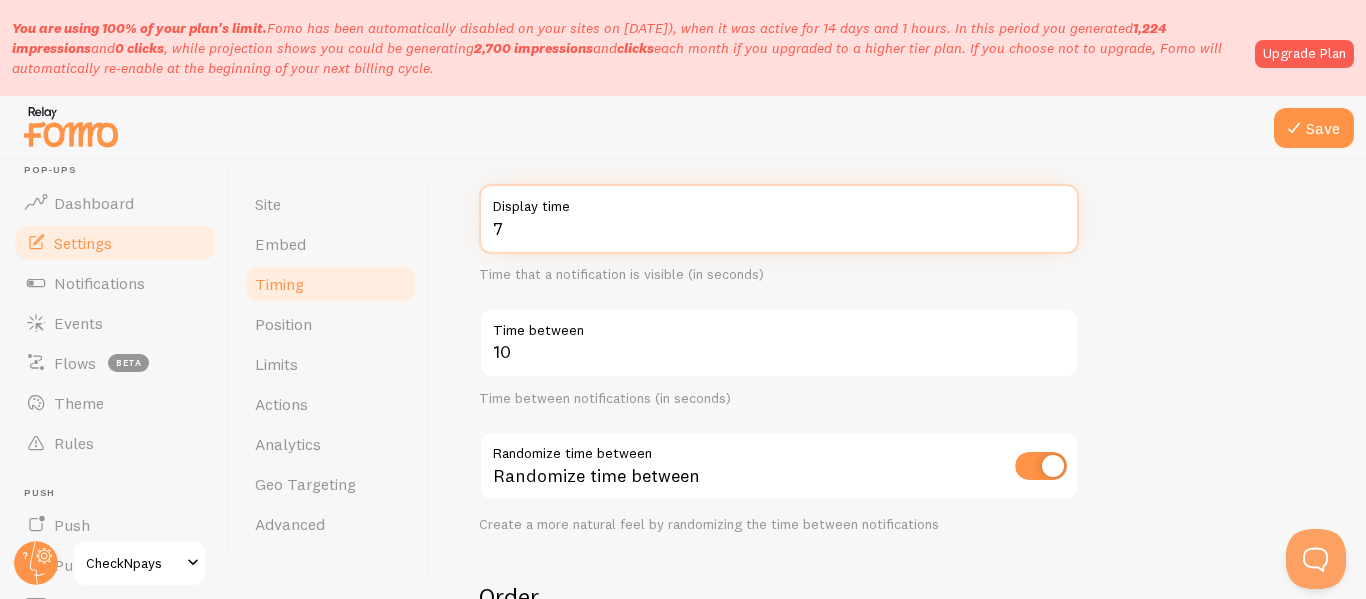scroll, scrollTop: 325, scrollLeft: 0, axis: vertical 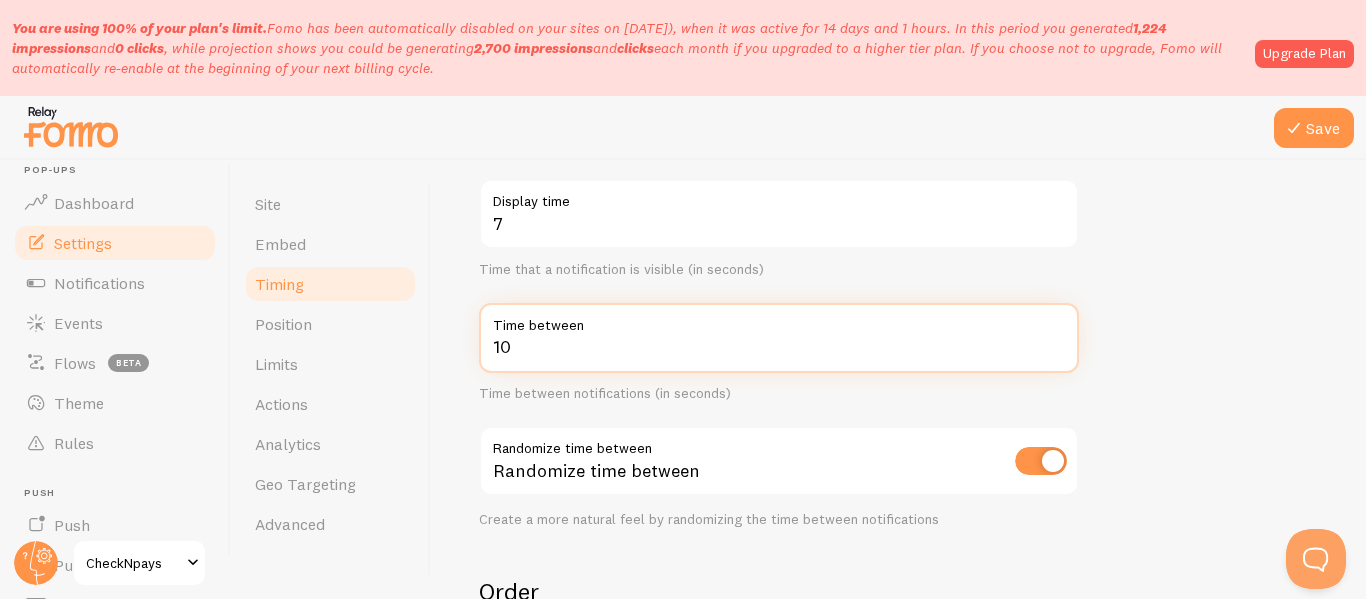 click on "10" at bounding box center (779, 338) 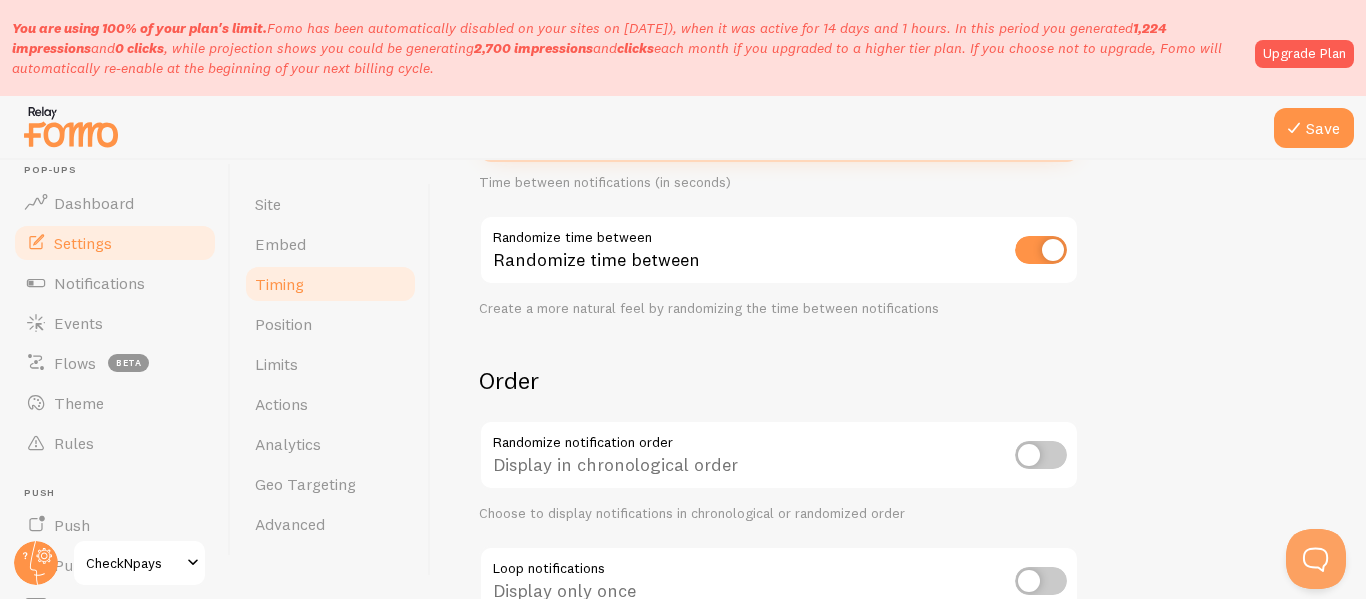 scroll, scrollTop: 542, scrollLeft: 0, axis: vertical 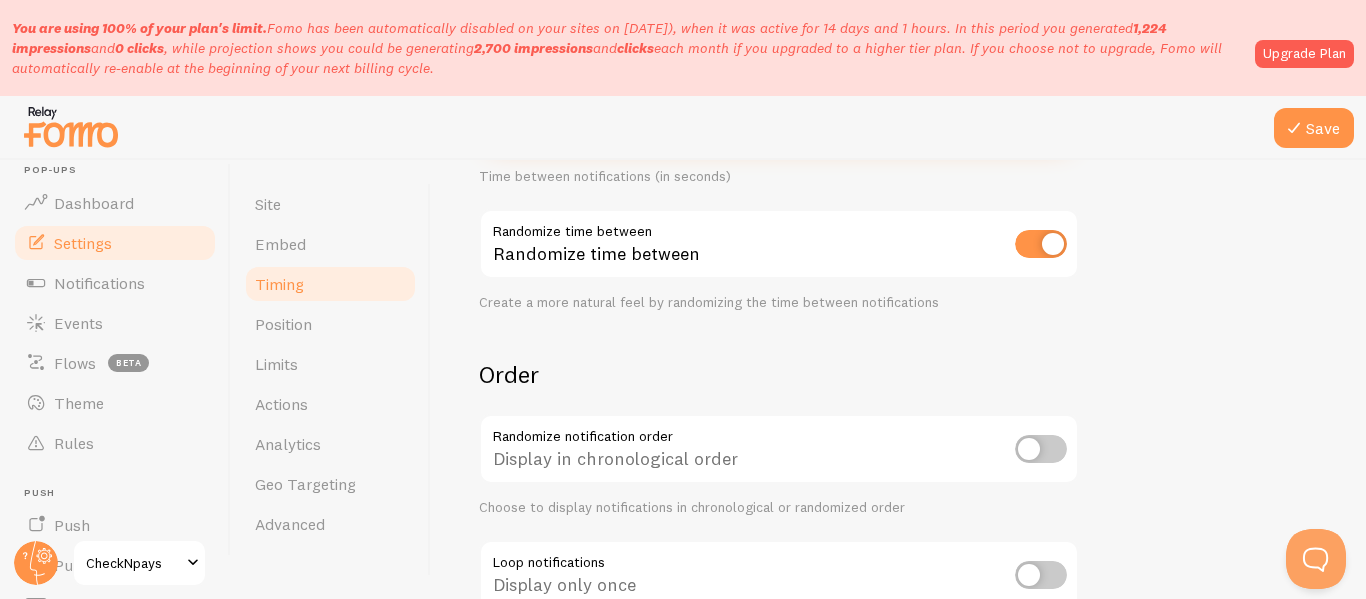 type on "60" 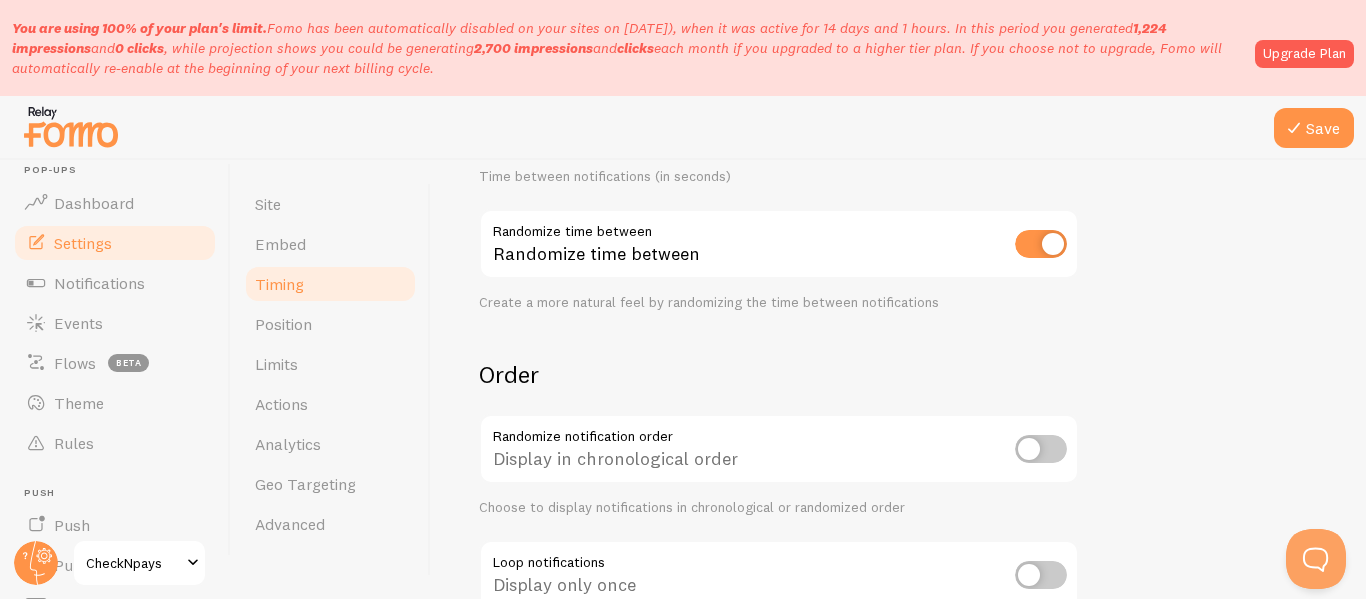 click at bounding box center (1041, 244) 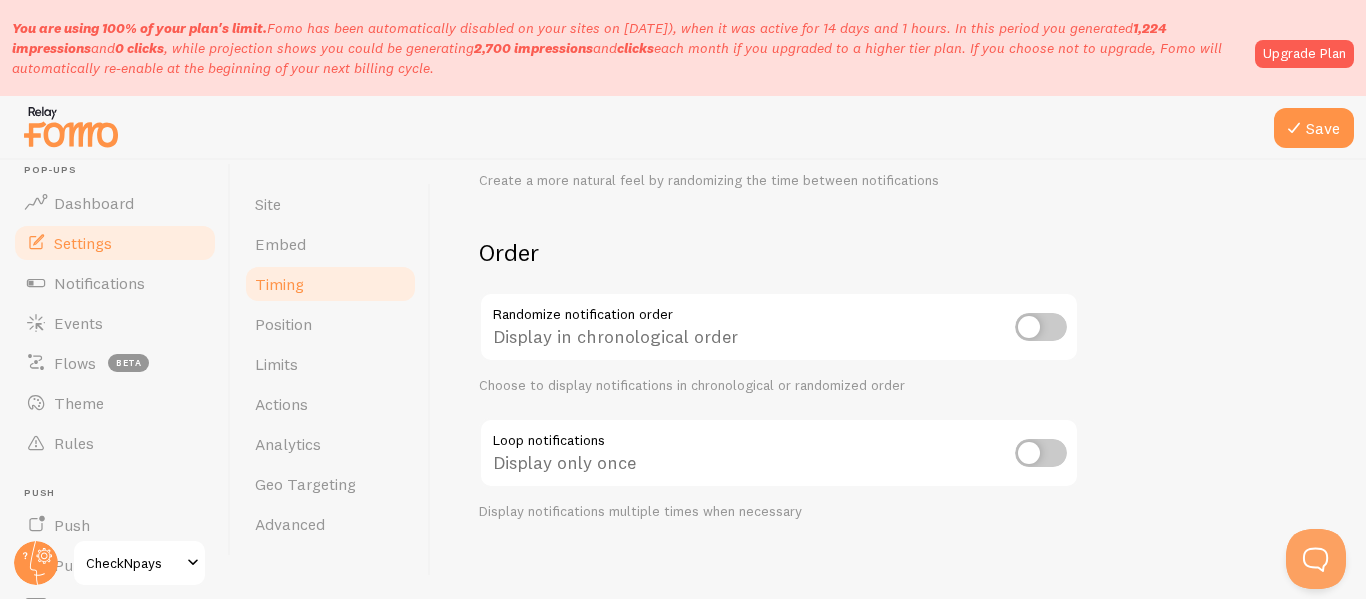 scroll, scrollTop: 681, scrollLeft: 0, axis: vertical 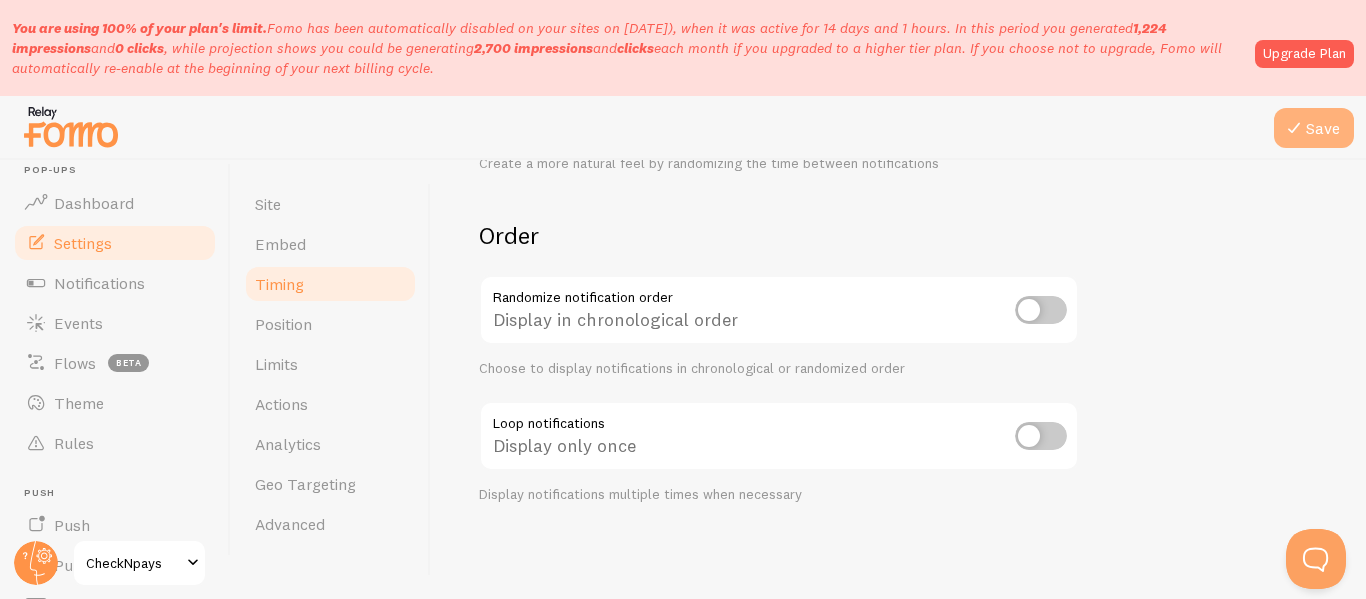click on "Save" at bounding box center (1314, 128) 